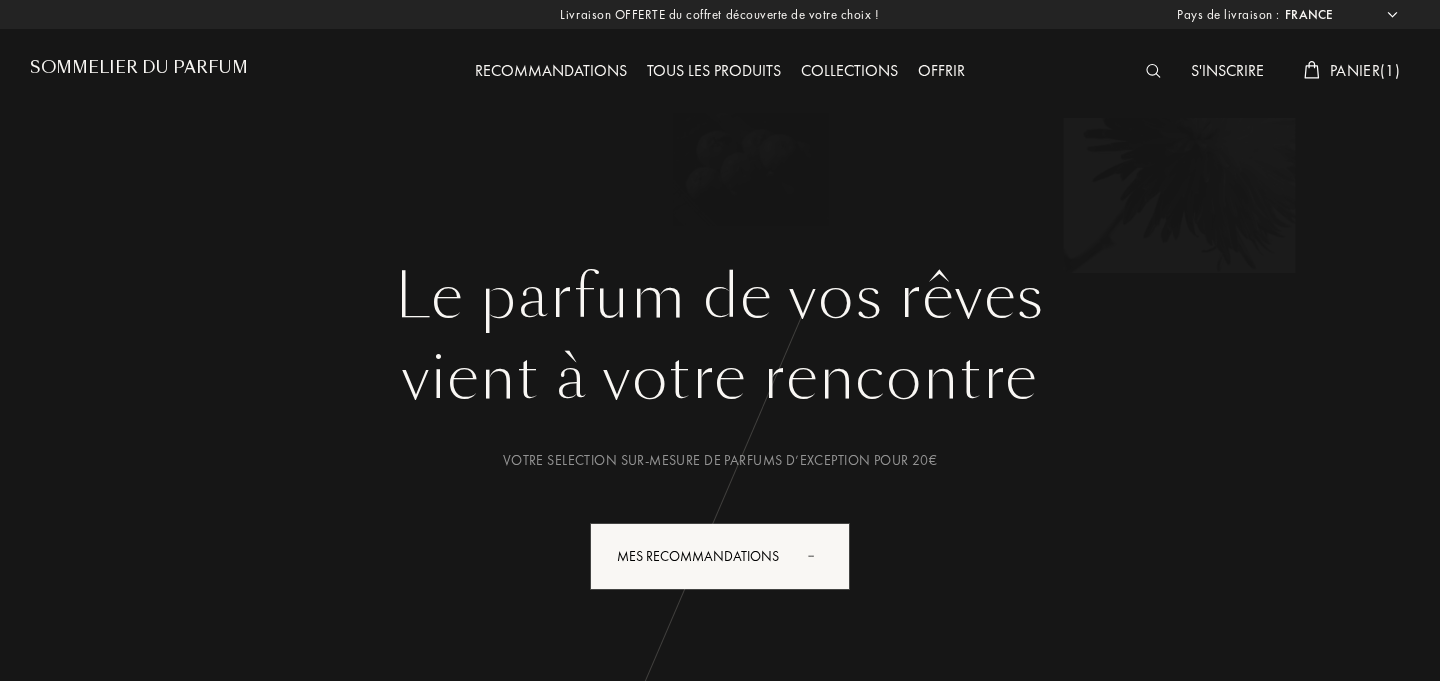 select on "FR" 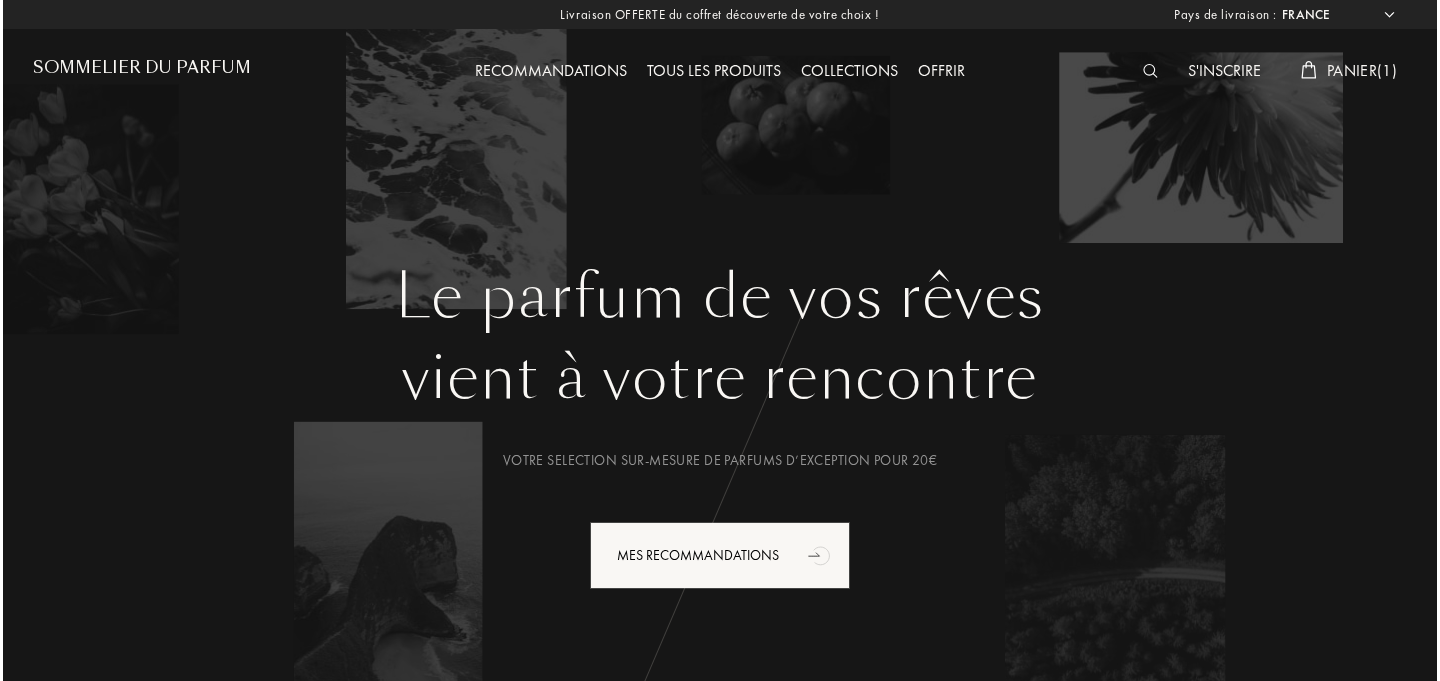 scroll, scrollTop: 0, scrollLeft: 0, axis: both 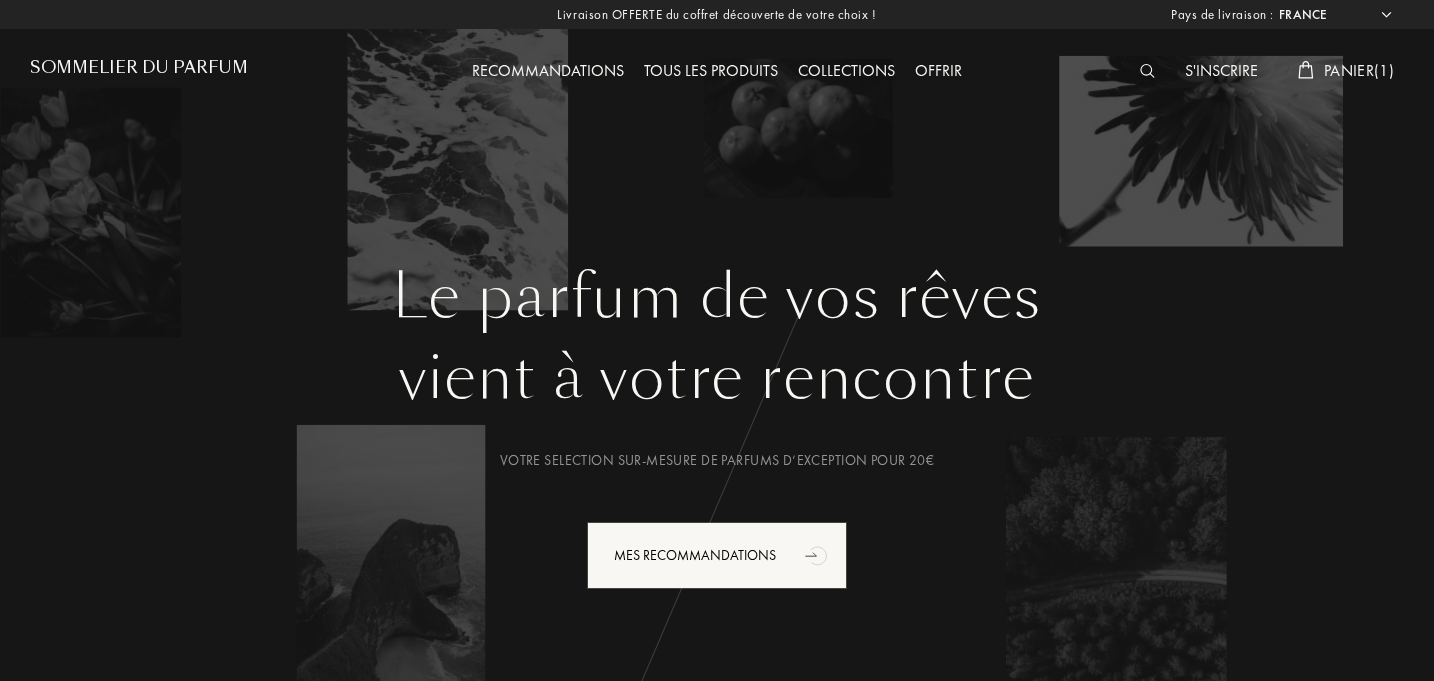 click on "Panier  ( 1 )" at bounding box center [1359, 70] 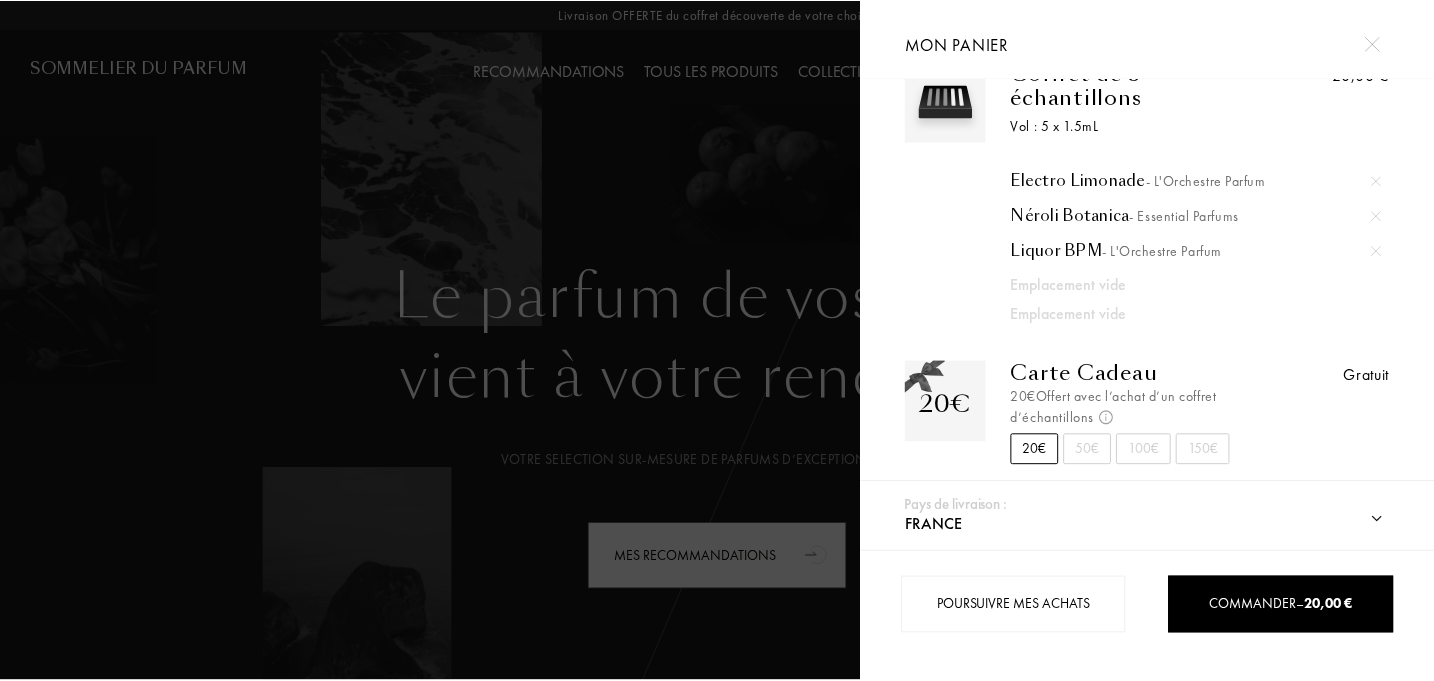 scroll, scrollTop: 0, scrollLeft: 0, axis: both 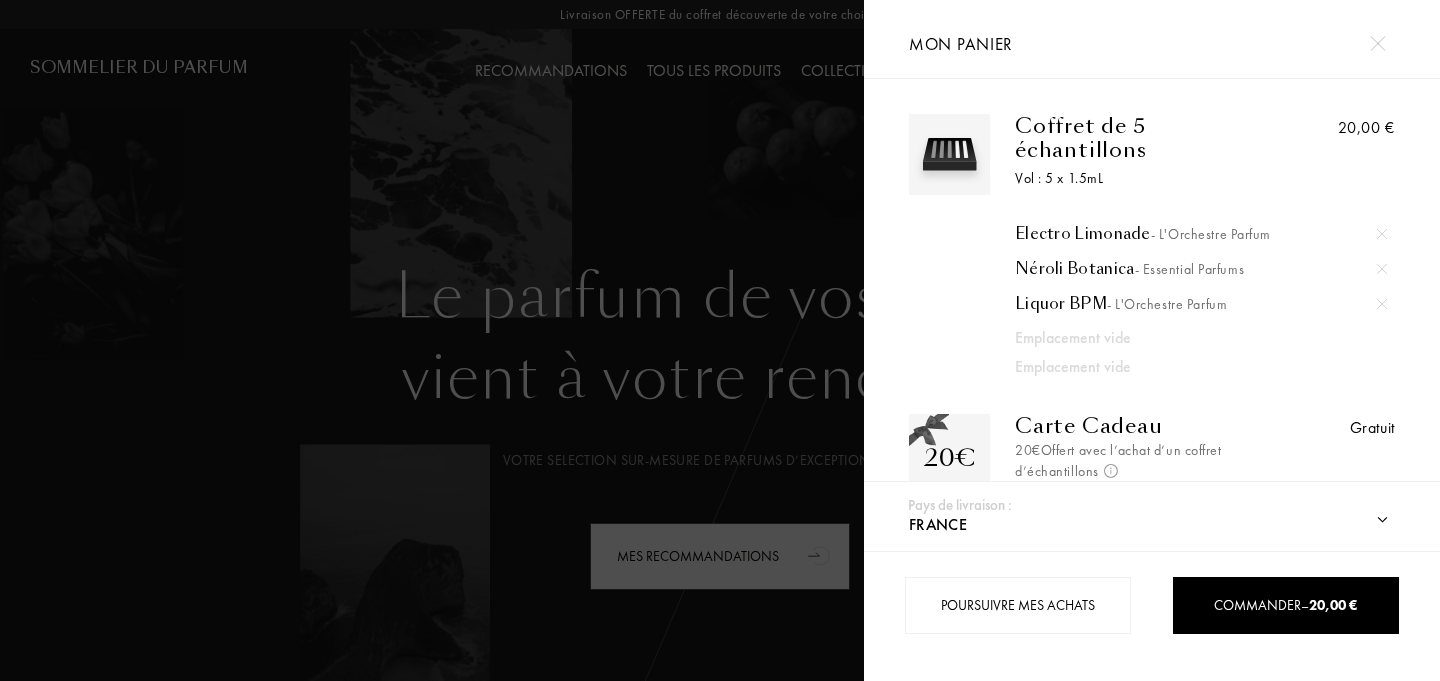 click at bounding box center (1382, 234) 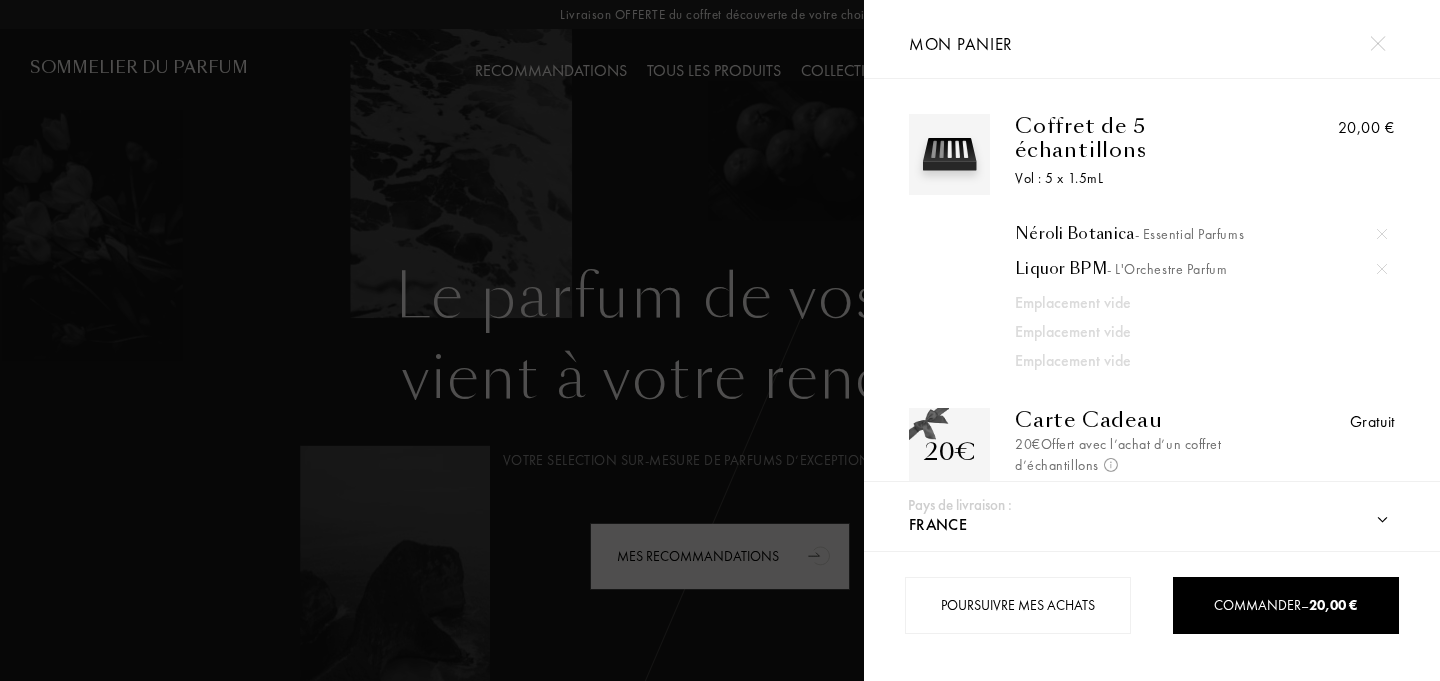 click at bounding box center (1382, 234) 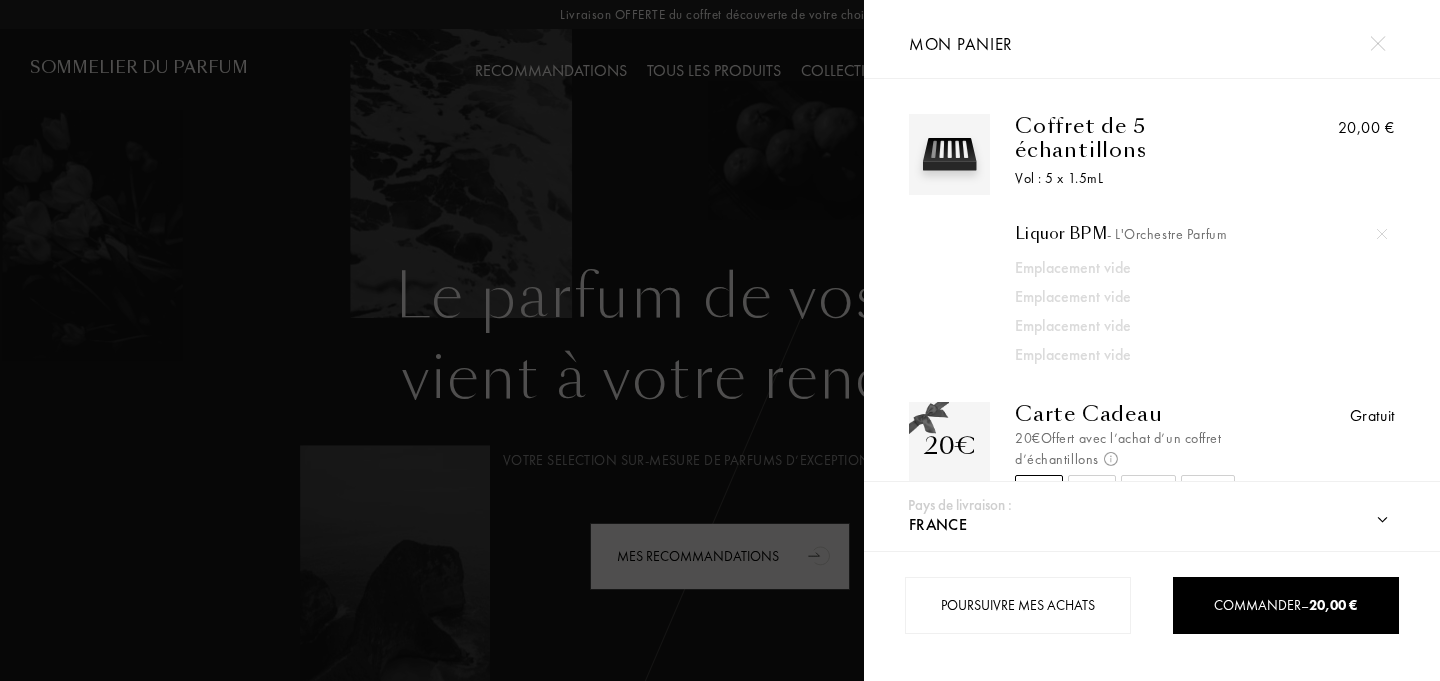 click at bounding box center (1382, 234) 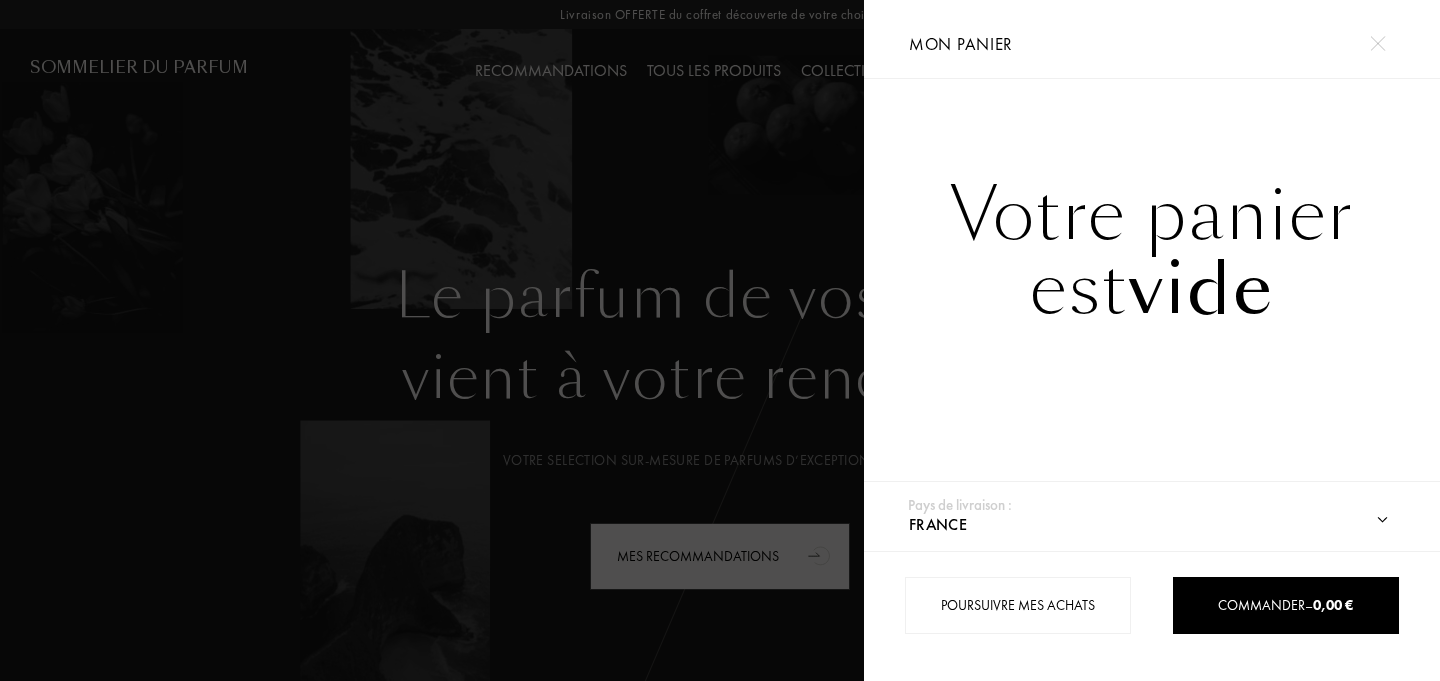 click at bounding box center [1377, 43] 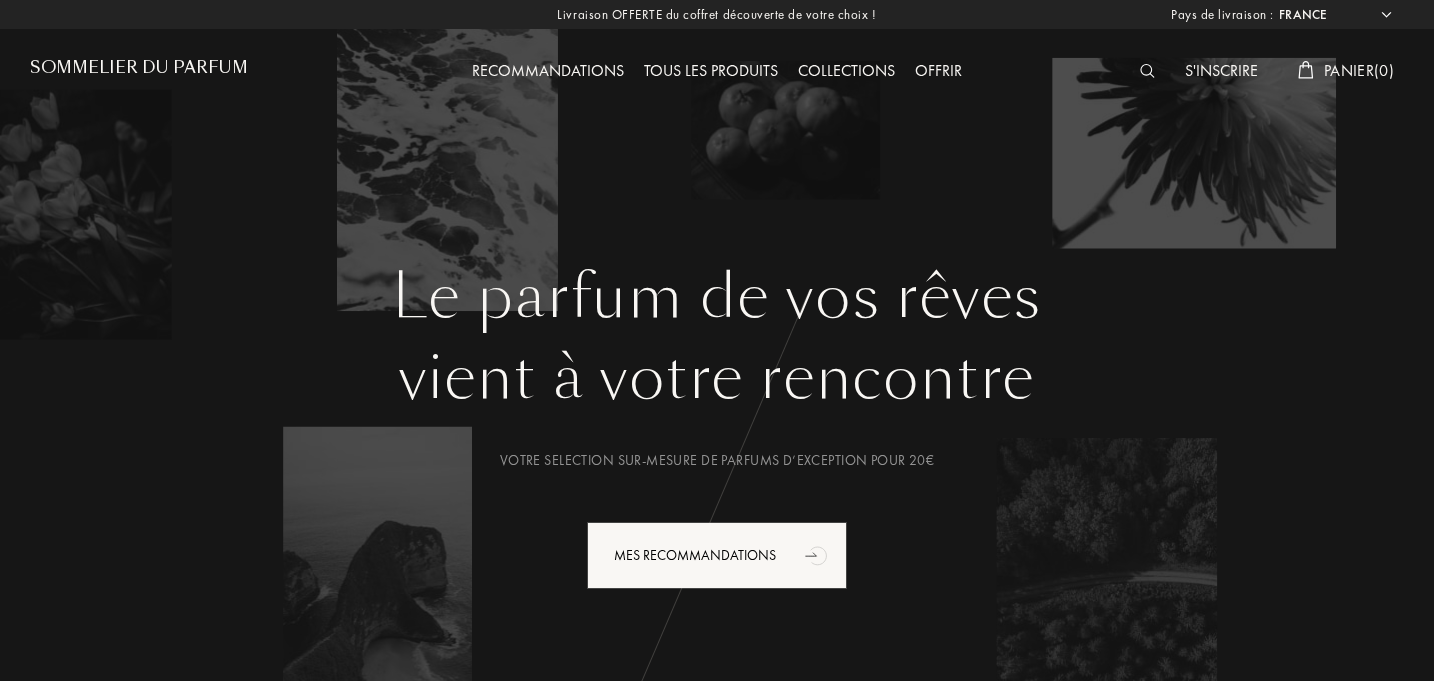 click on "S'inscrire" at bounding box center [1221, 72] 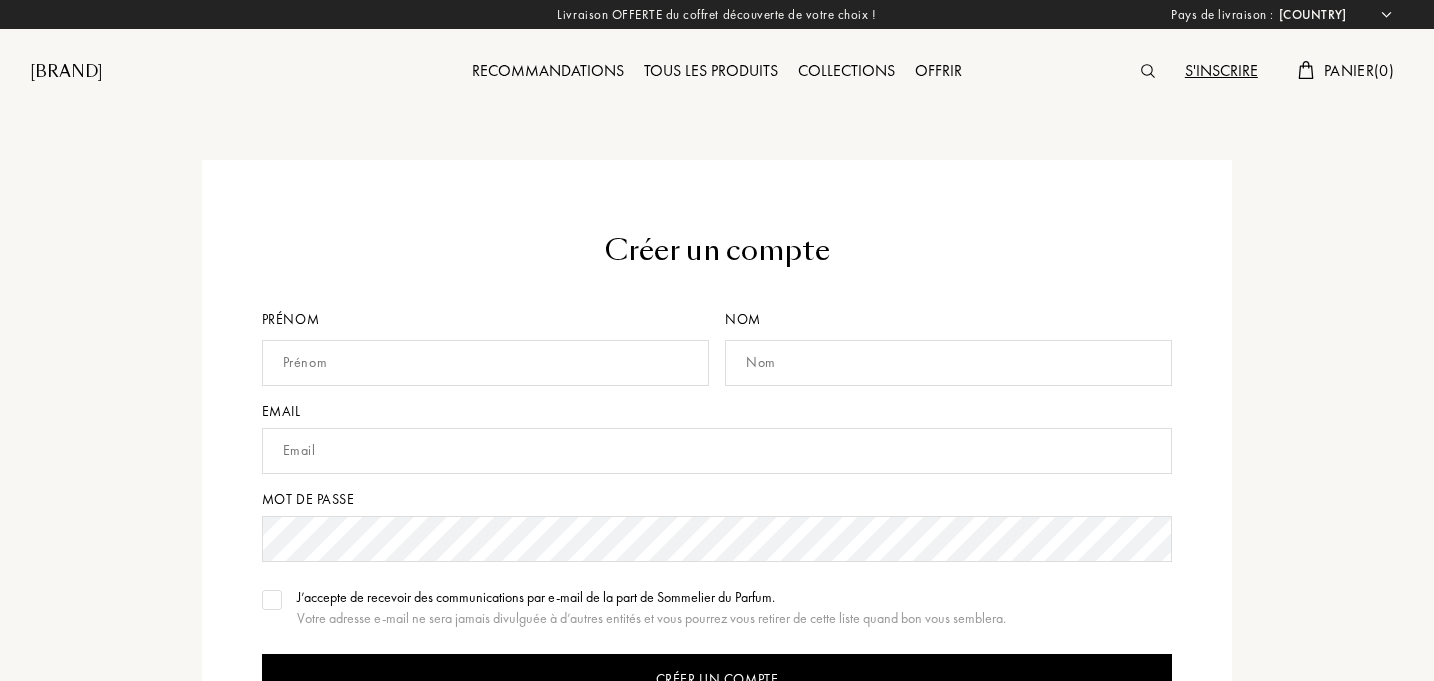 select on "FR" 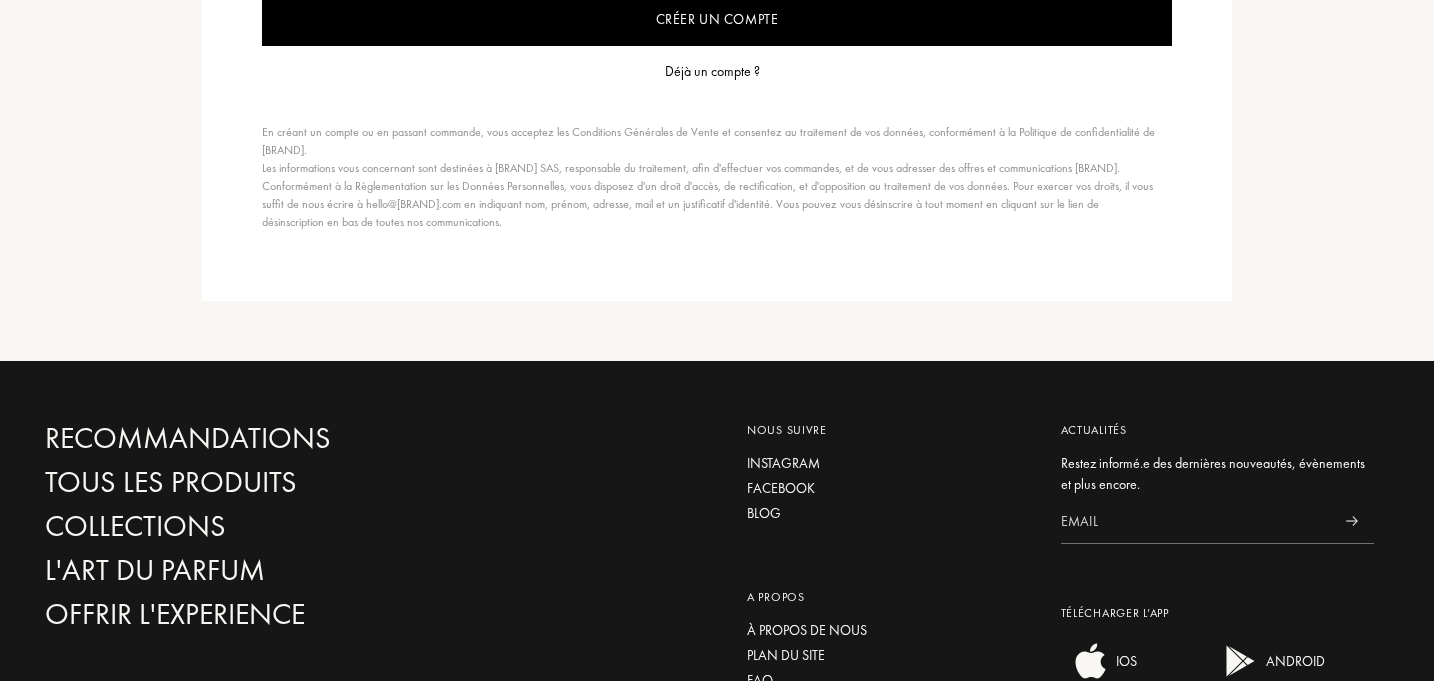 scroll, scrollTop: 616, scrollLeft: 0, axis: vertical 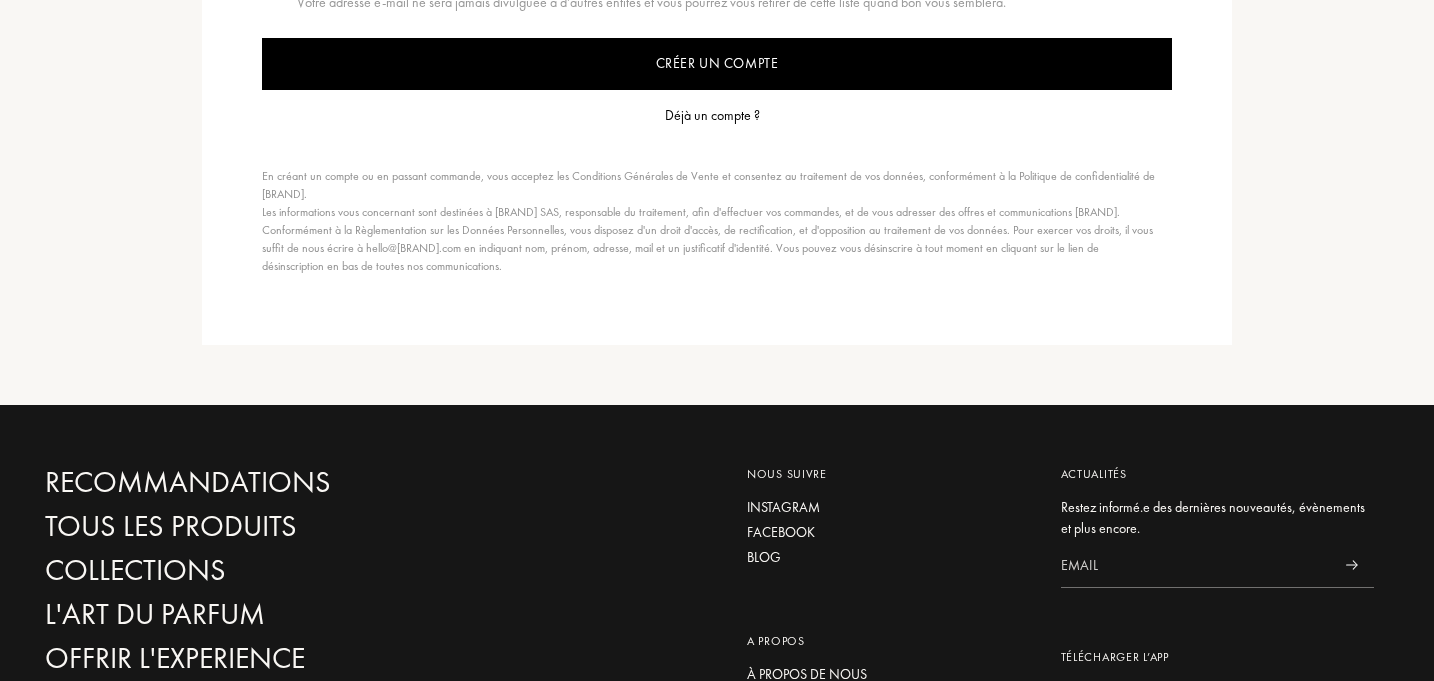click on "Déjà un compte ?" at bounding box center (712, 115) 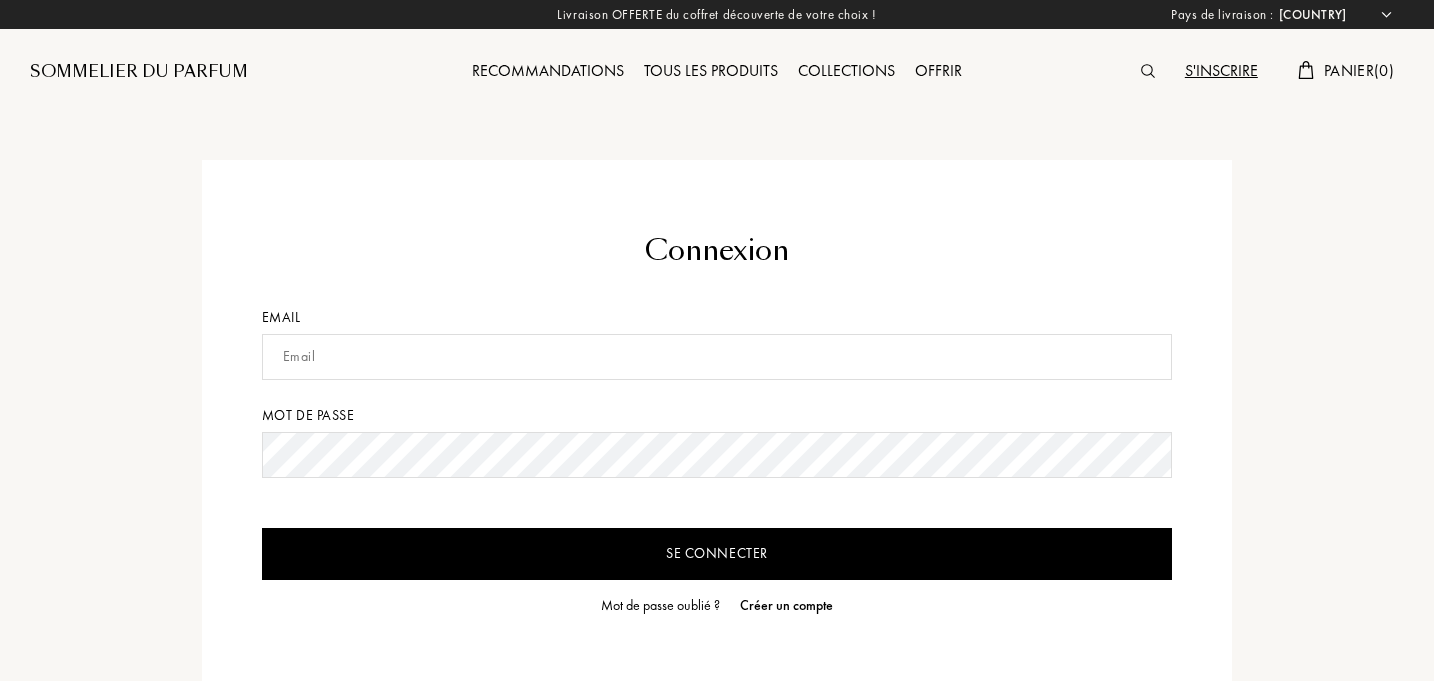 select on "FR" 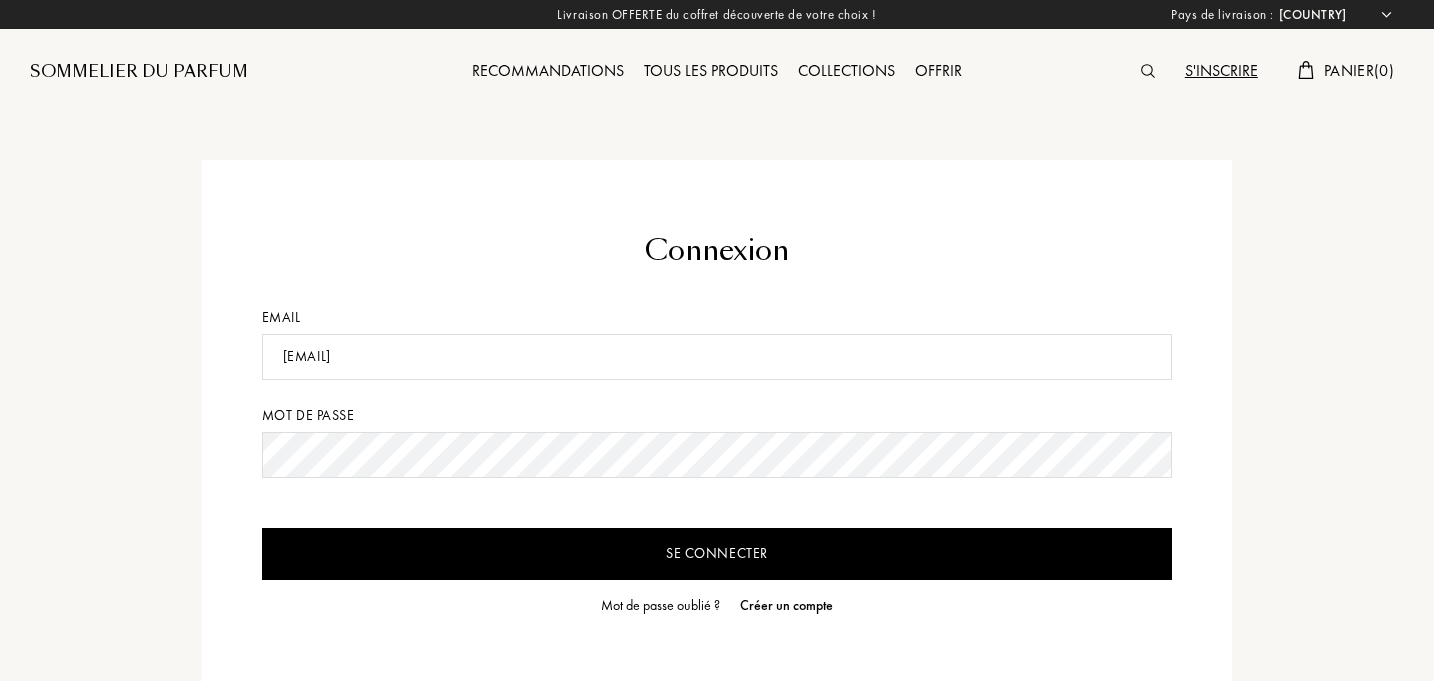 click on "Se connecter" at bounding box center (717, 554) 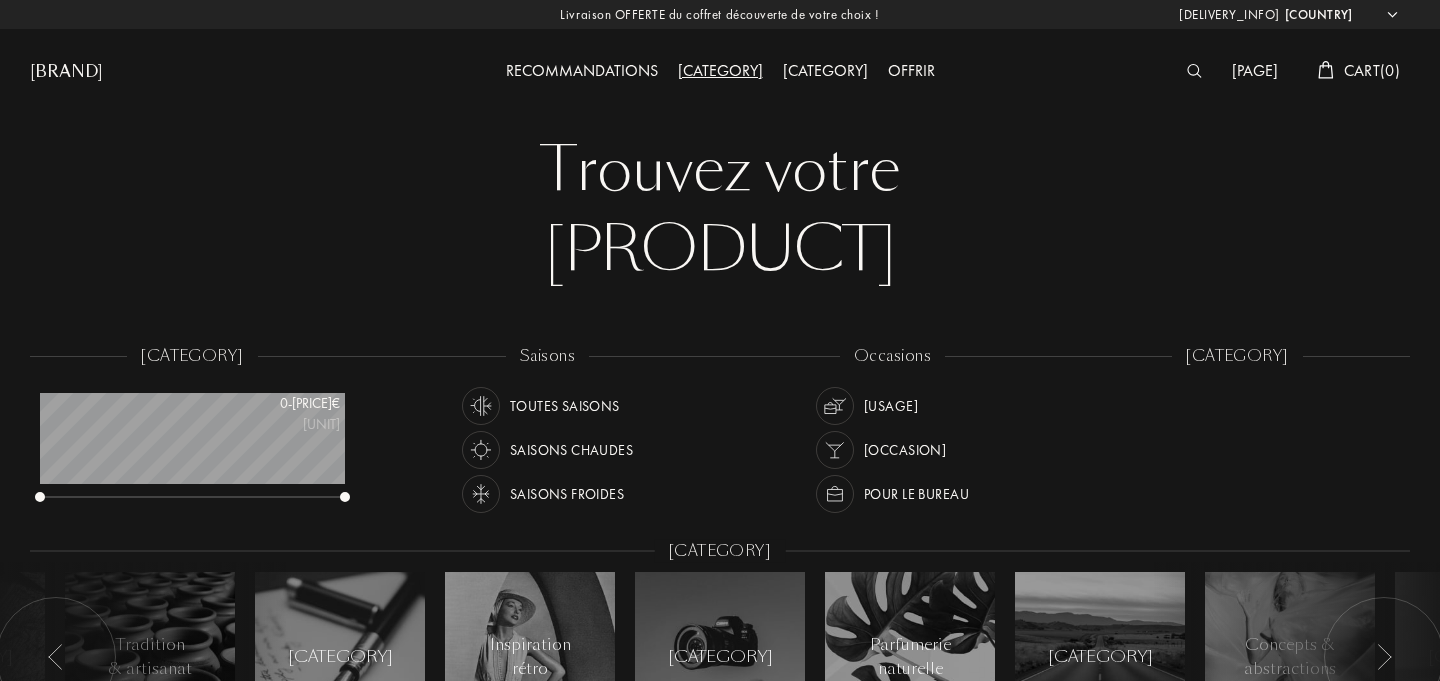 select on "[LANGUAGE]" 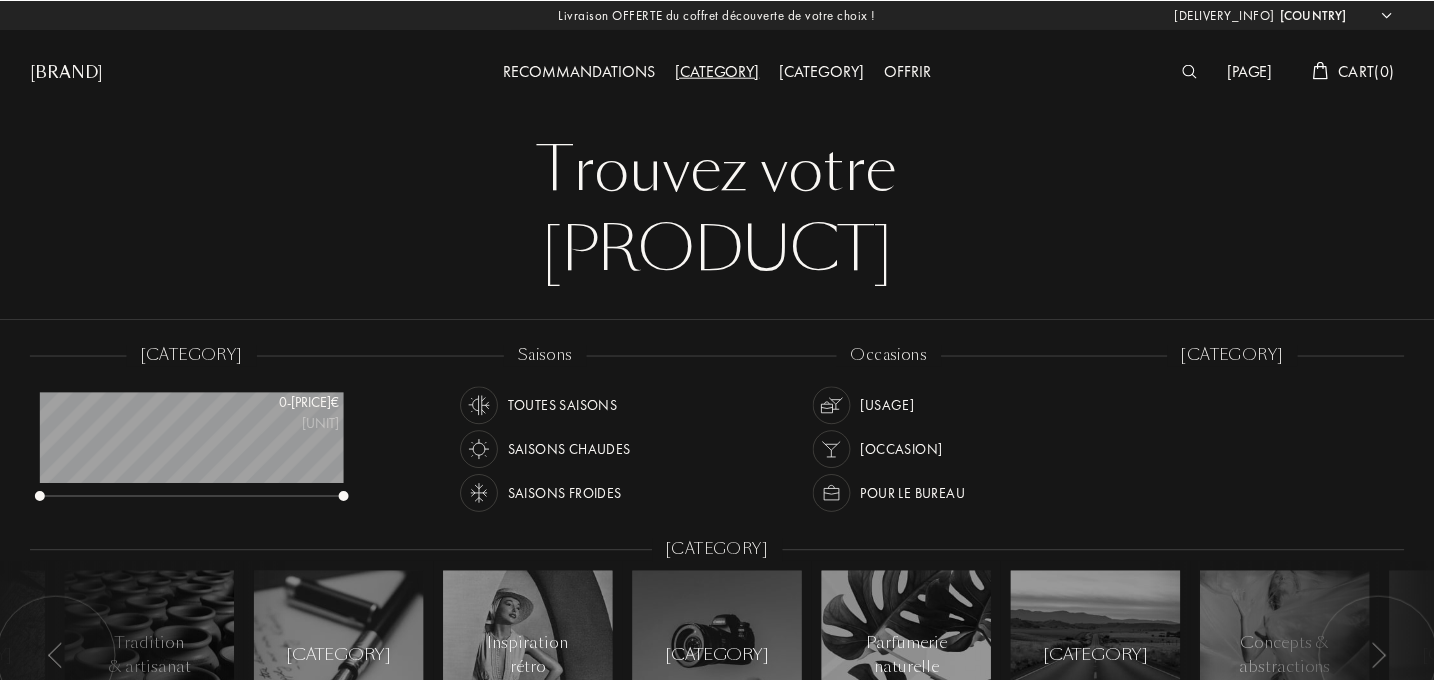 scroll, scrollTop: 0, scrollLeft: 0, axis: both 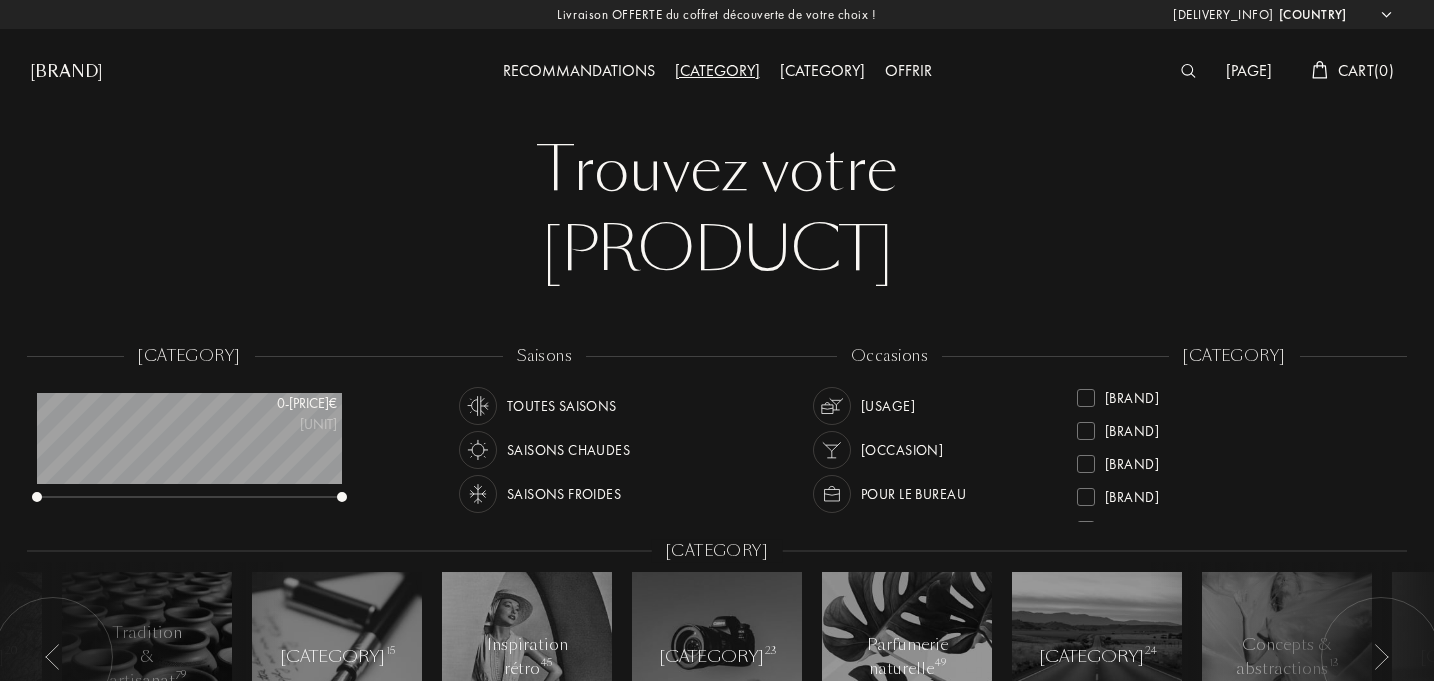 click on "[PAGE]" at bounding box center (1249, 72) 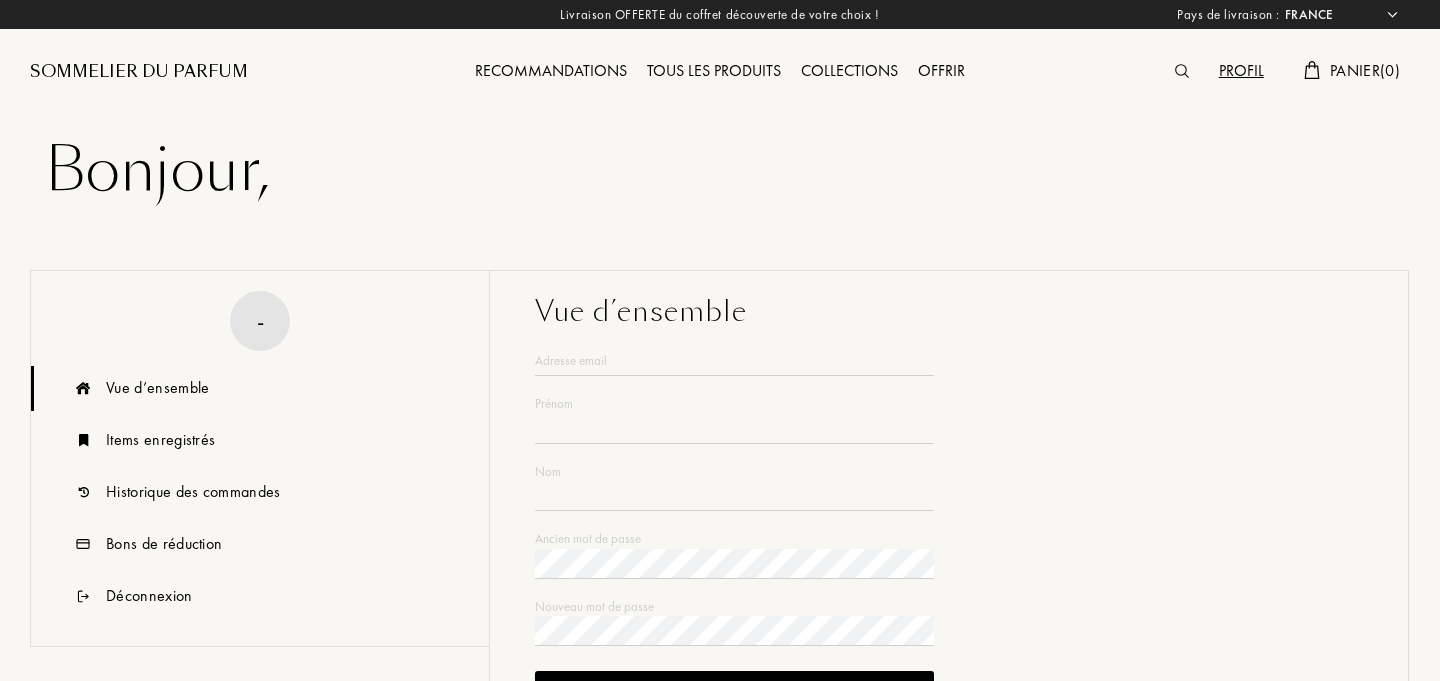 select on "FR" 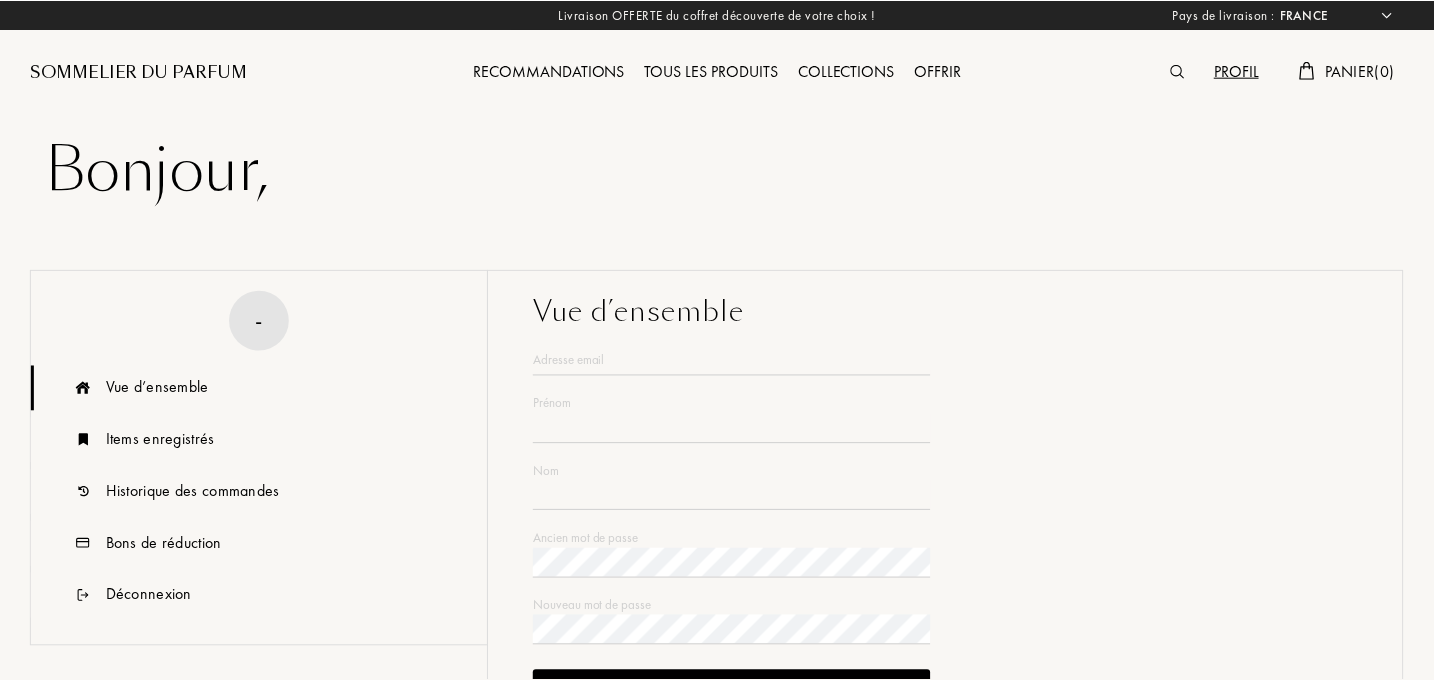 scroll, scrollTop: 0, scrollLeft: 0, axis: both 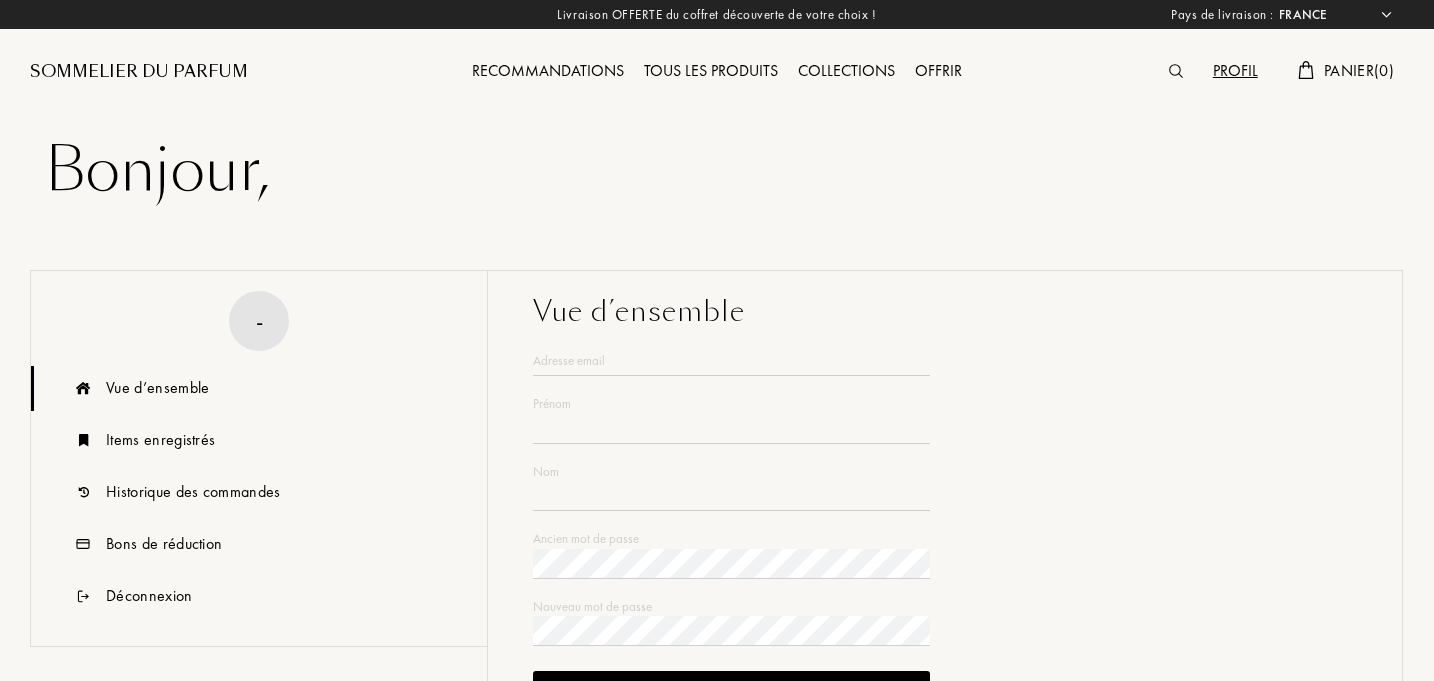type on "[FIRST]" 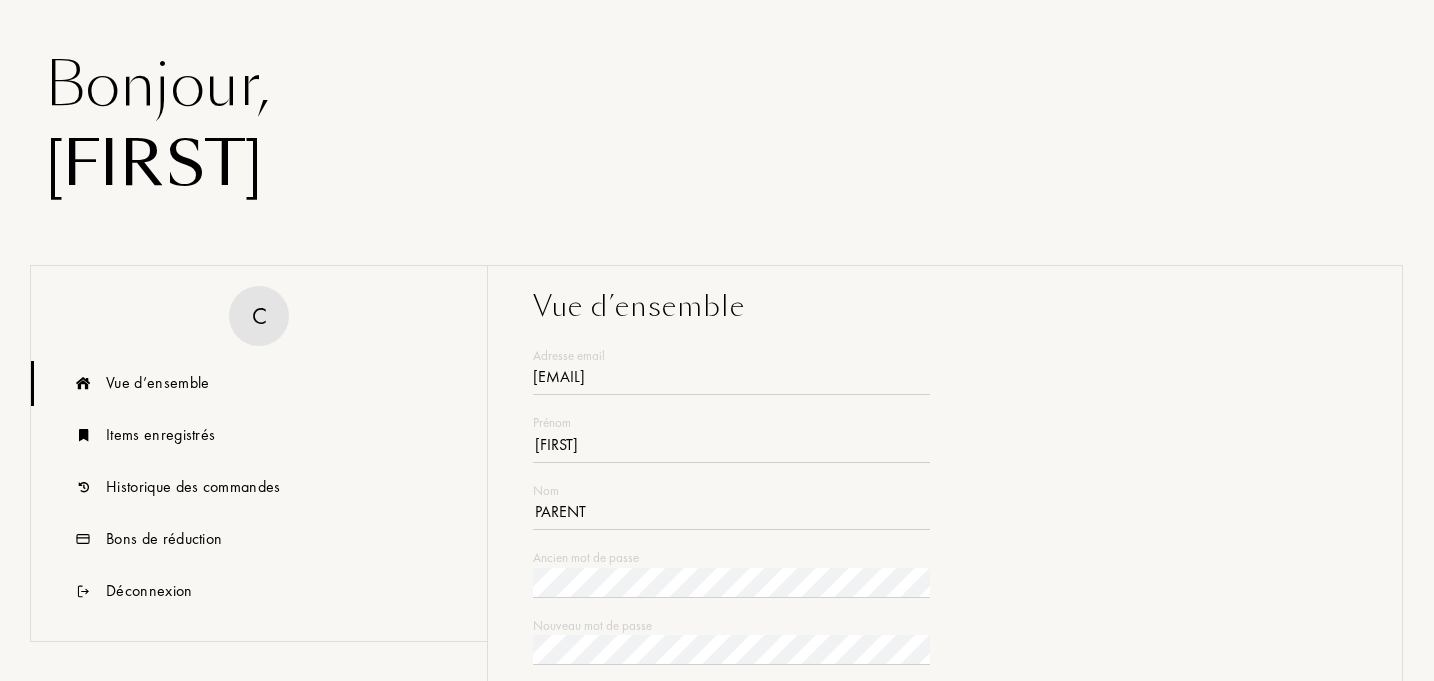 scroll, scrollTop: 140, scrollLeft: 0, axis: vertical 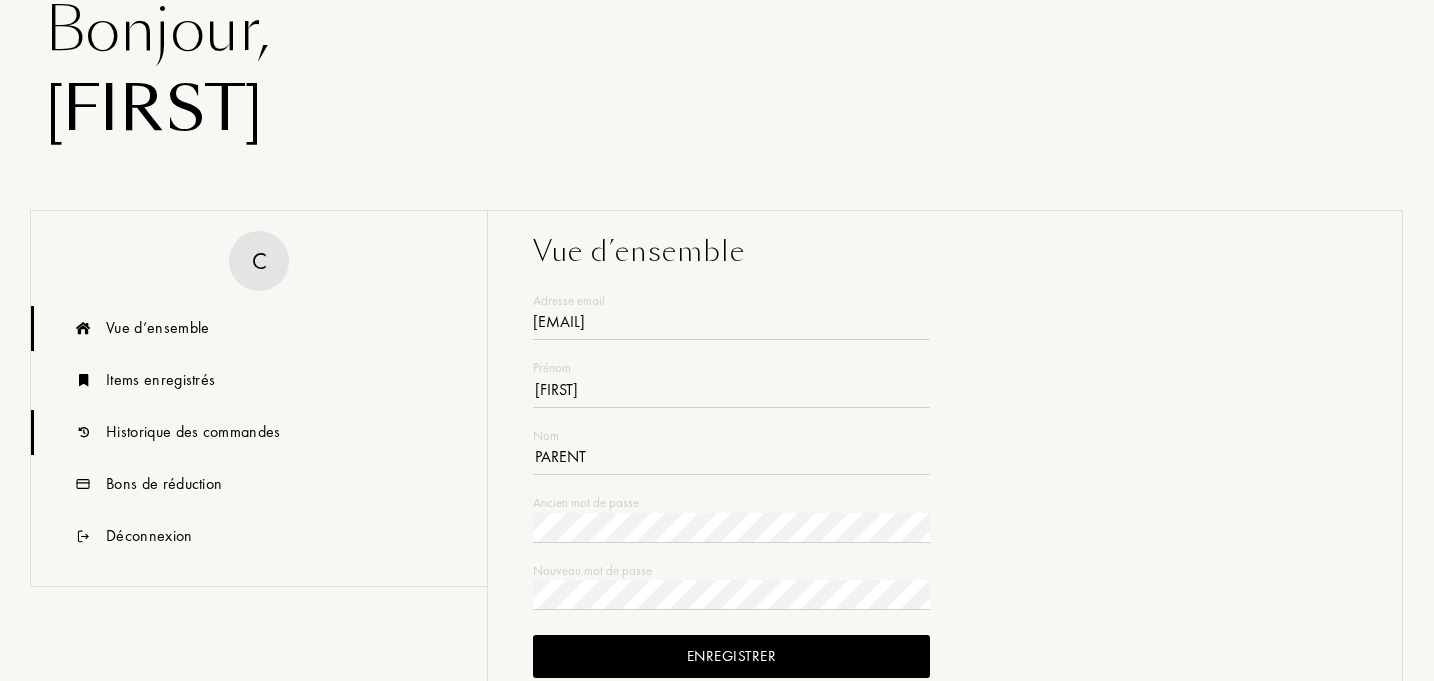 click on "Historique des commandes" at bounding box center (193, 432) 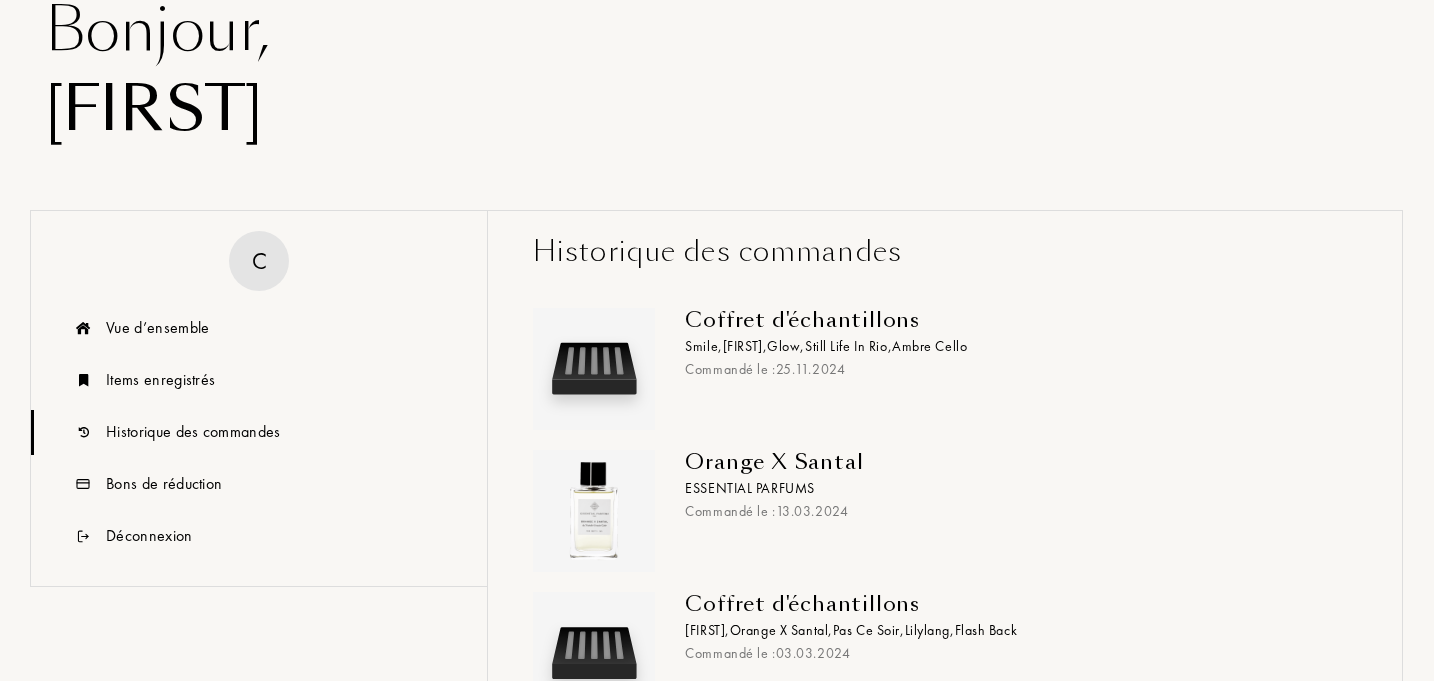 click on "Orange X Santal" at bounding box center (1013, 462) 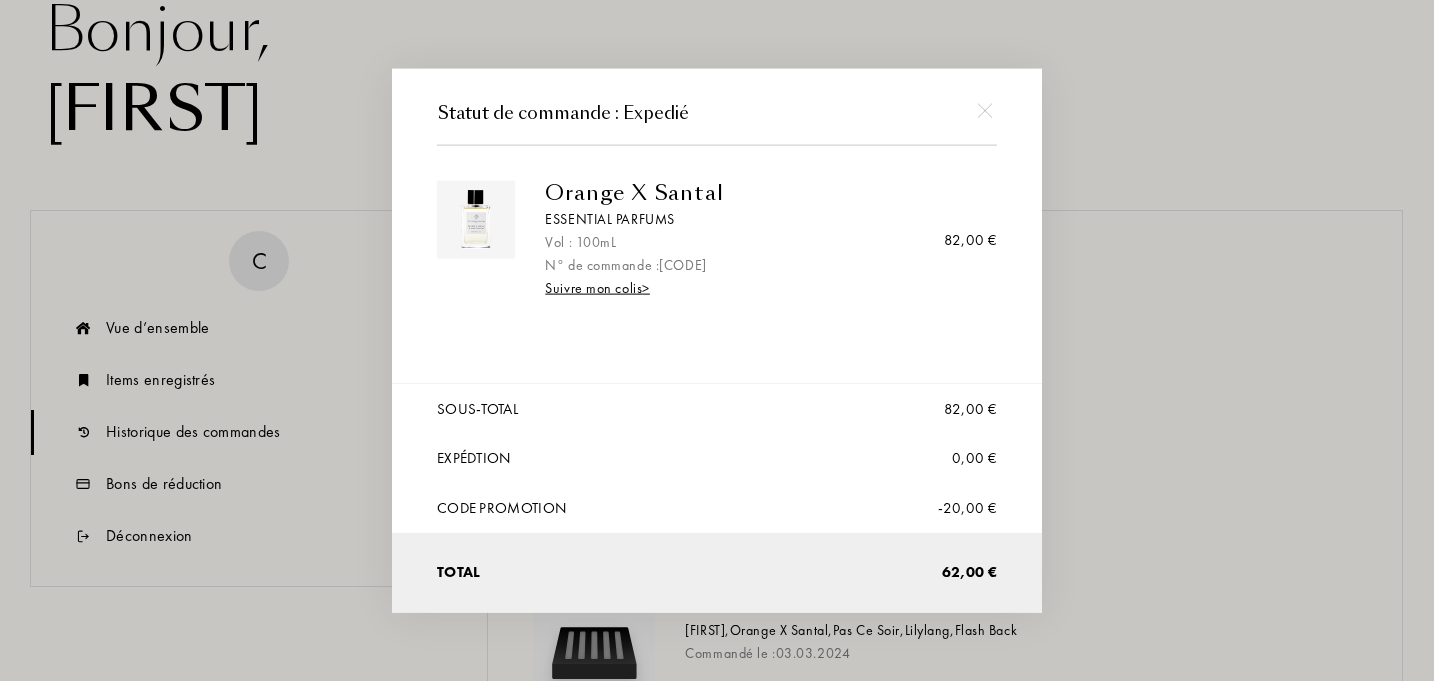 click on "Suivre mon colis  >" at bounding box center (597, 288) 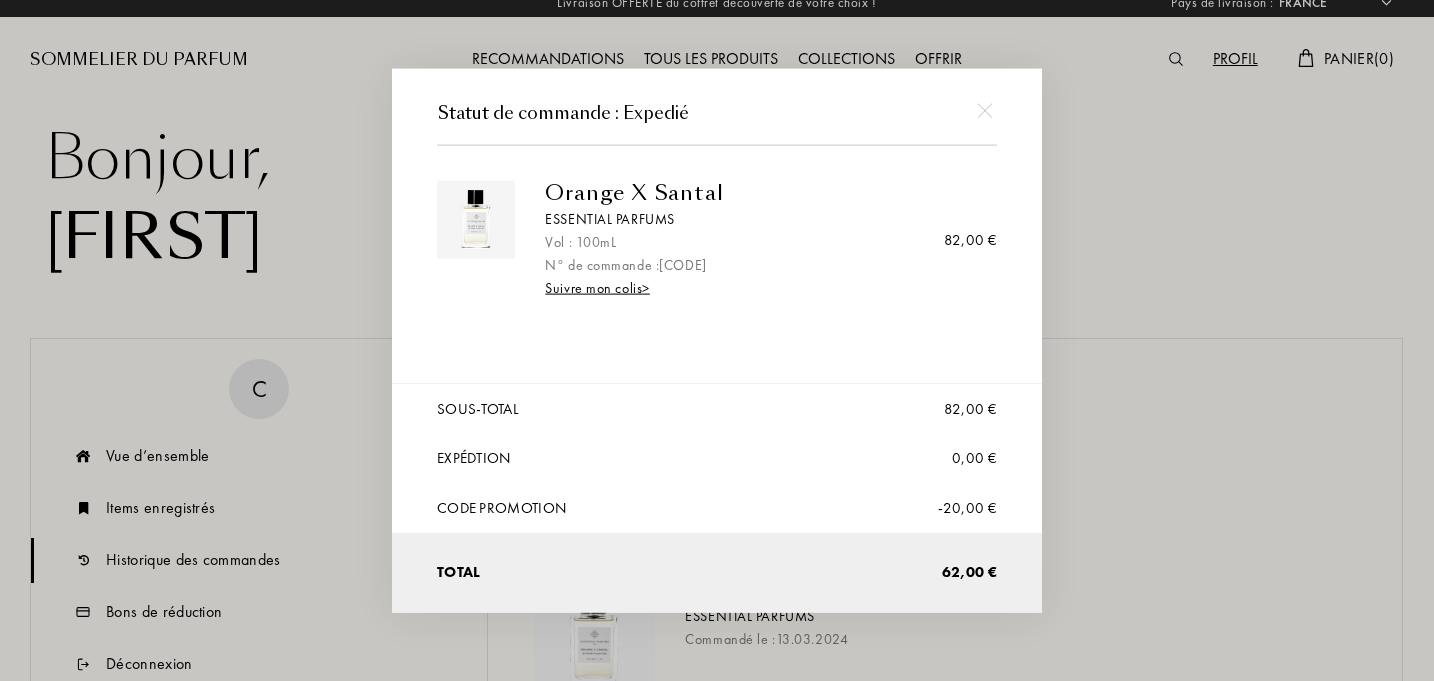 scroll, scrollTop: 0, scrollLeft: 0, axis: both 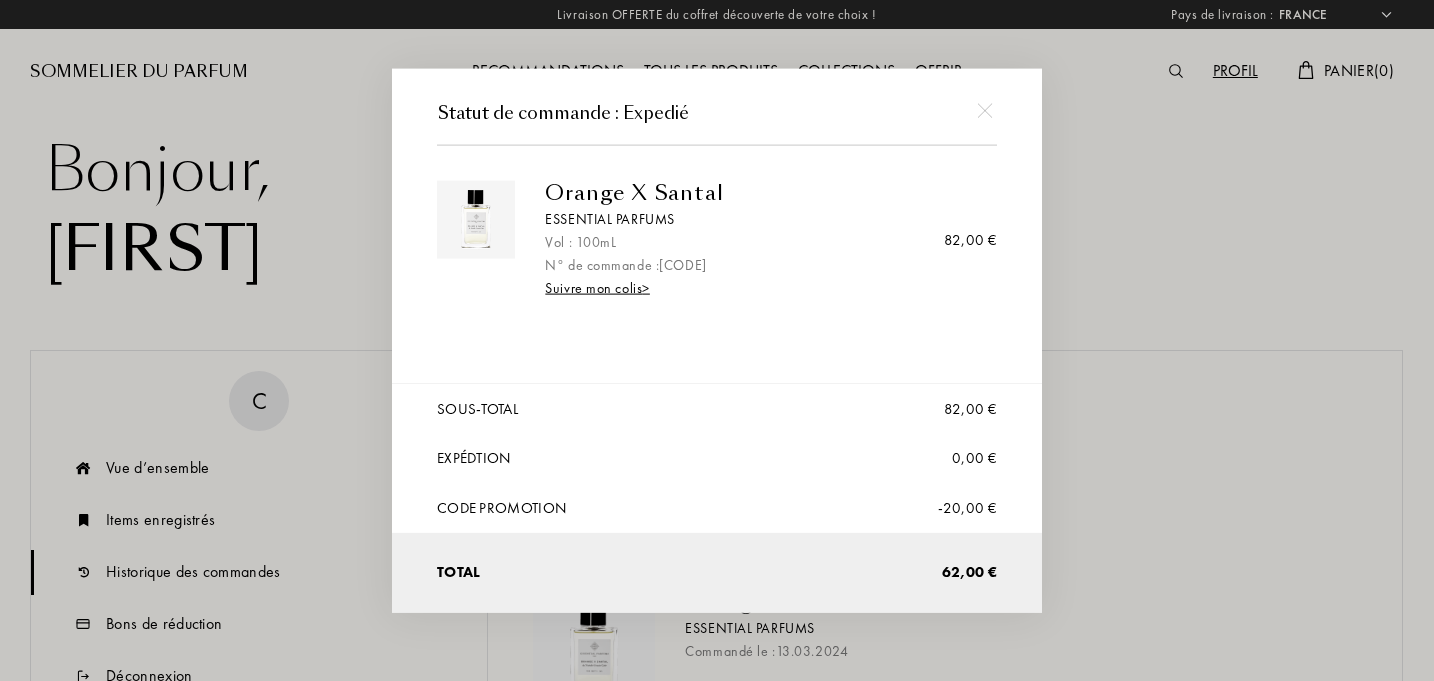 click on "Orange X Santal" at bounding box center [763, 193] 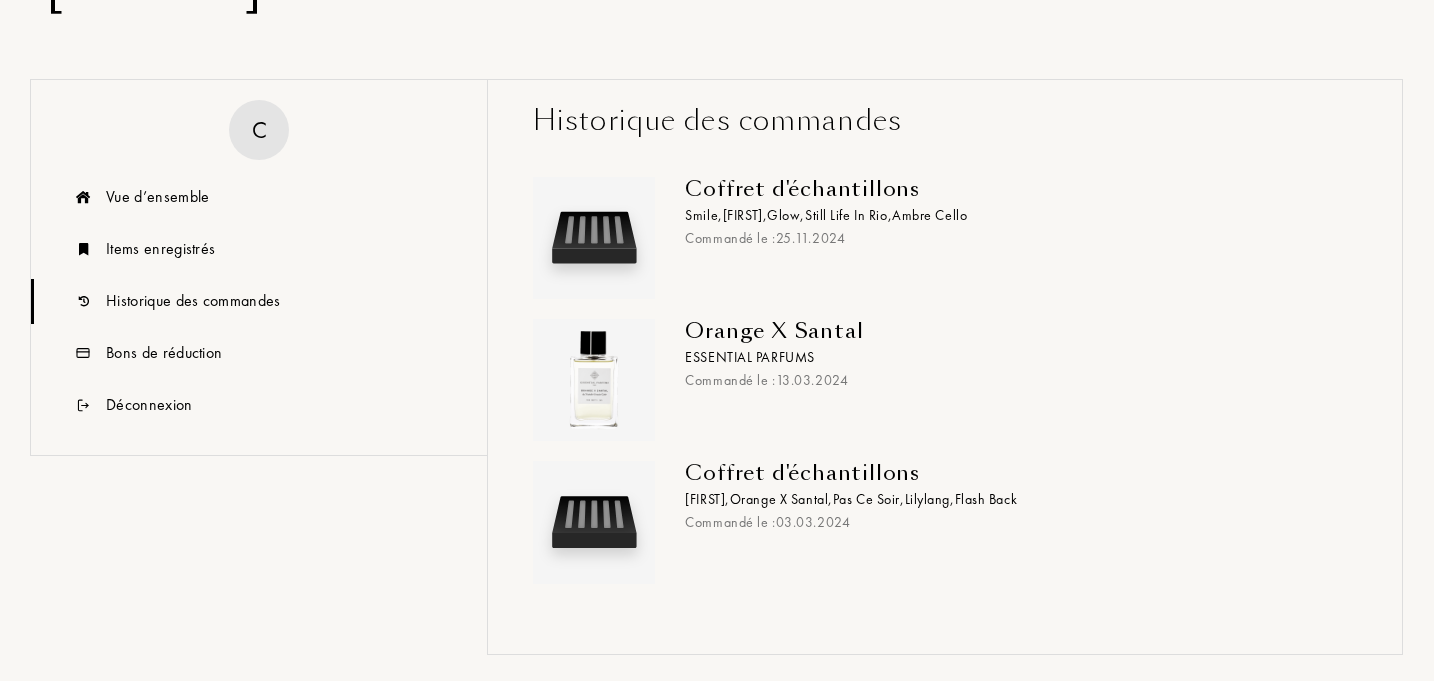 scroll, scrollTop: 261, scrollLeft: 0, axis: vertical 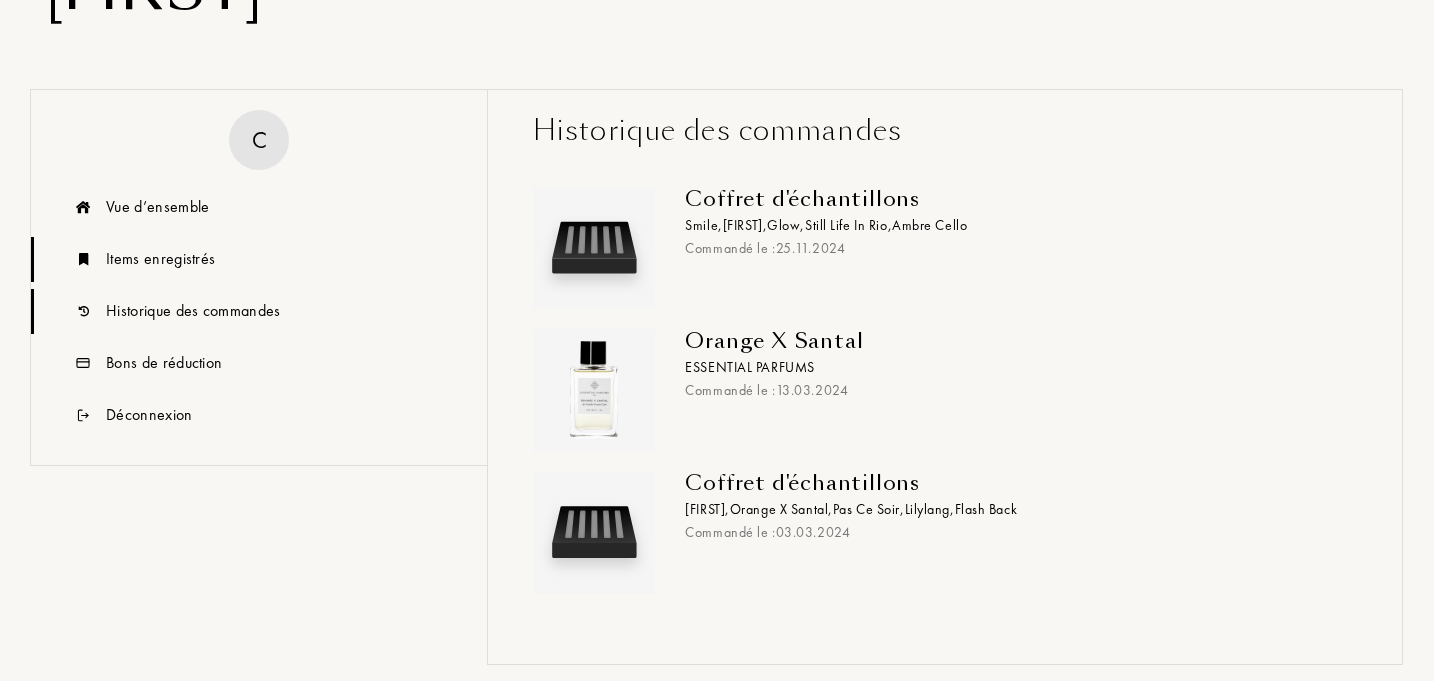click on "Items enregistrés" at bounding box center [160, 259] 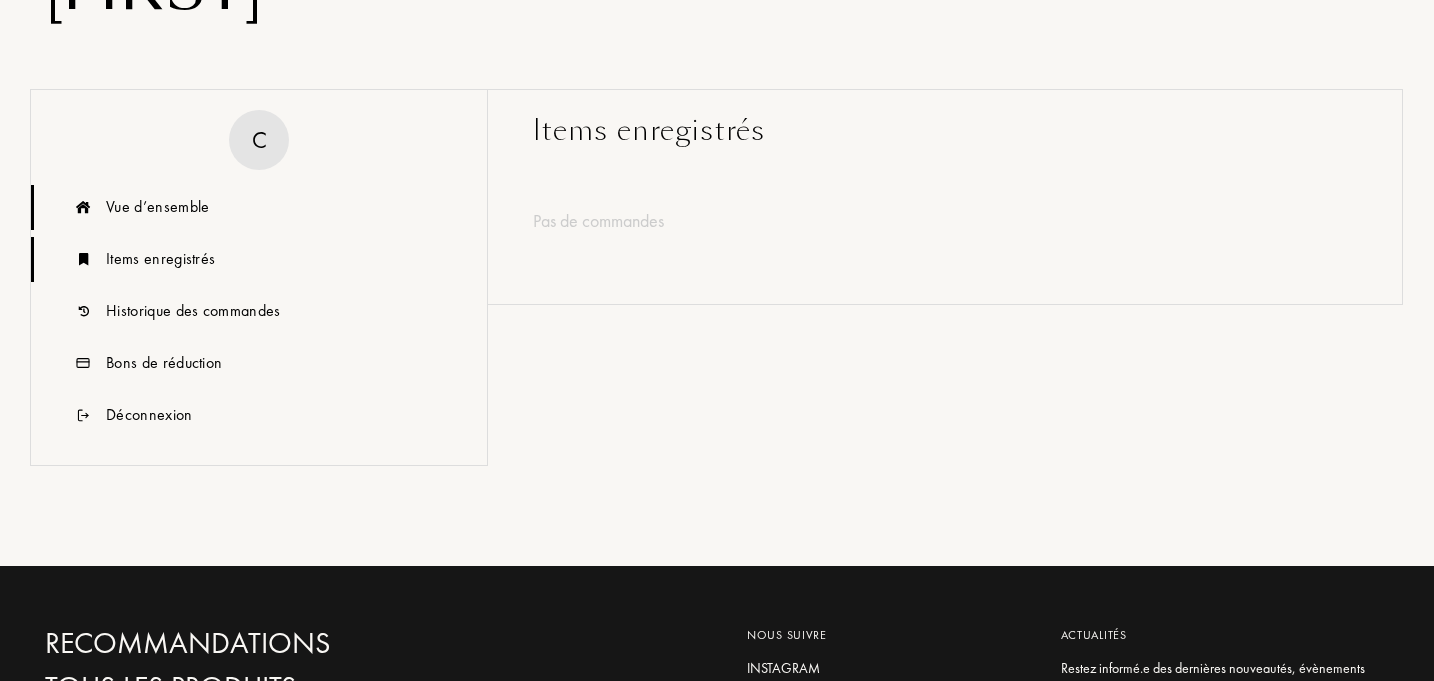 click on "Vue d’ensemble" at bounding box center (157, 207) 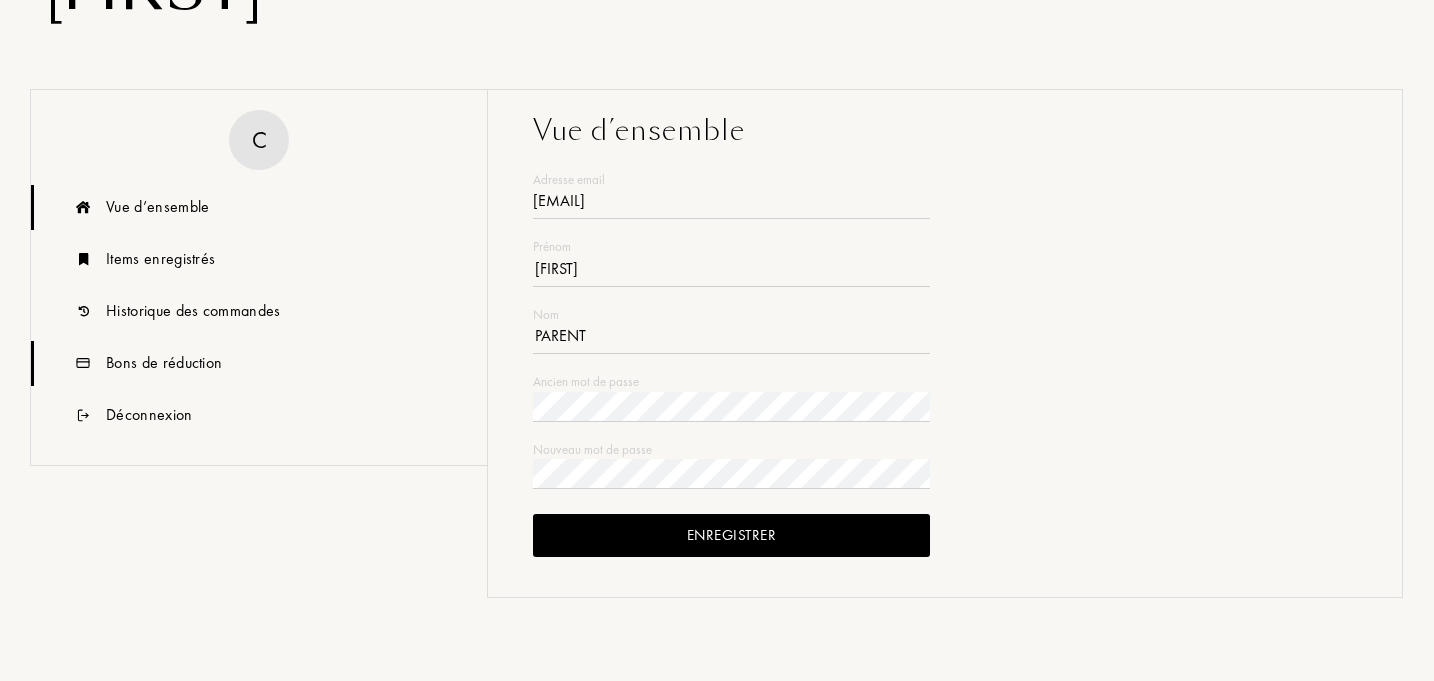 click on "Bons de réduction" at bounding box center (164, 363) 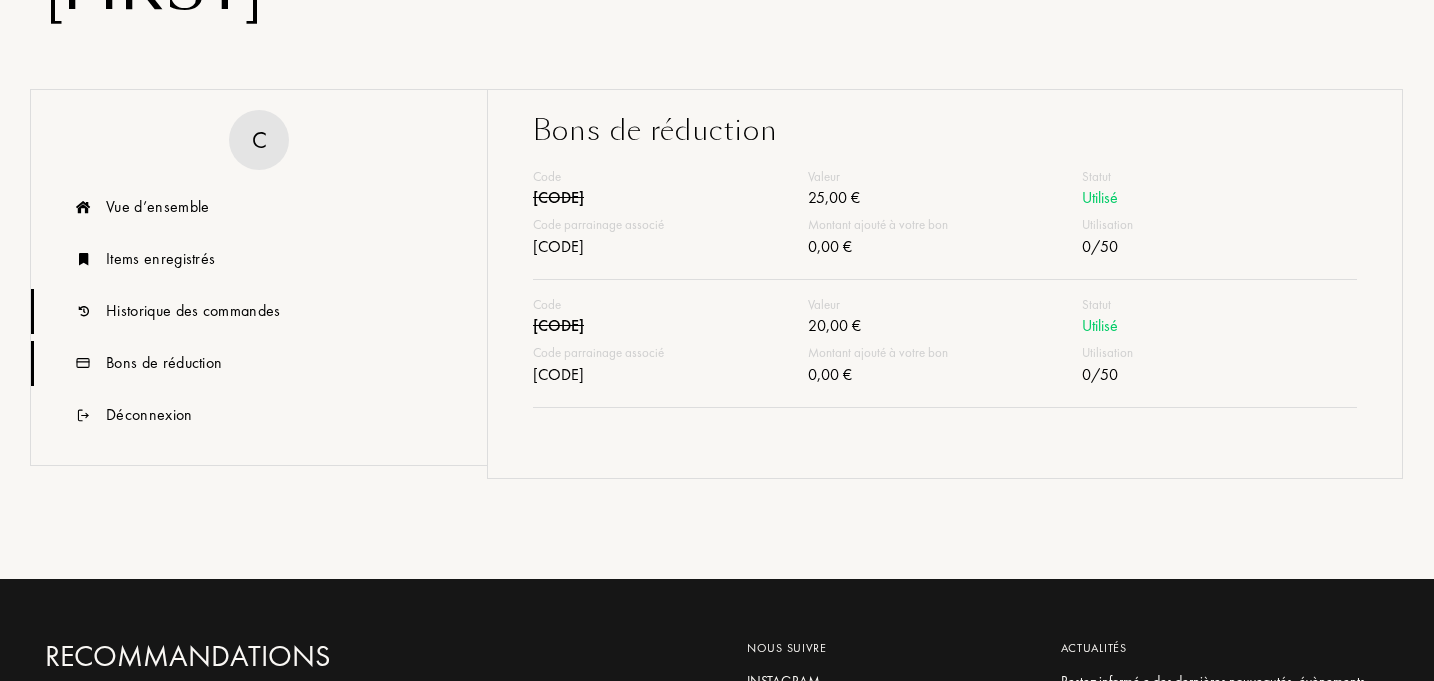 click on "Historique des commandes" at bounding box center [193, 311] 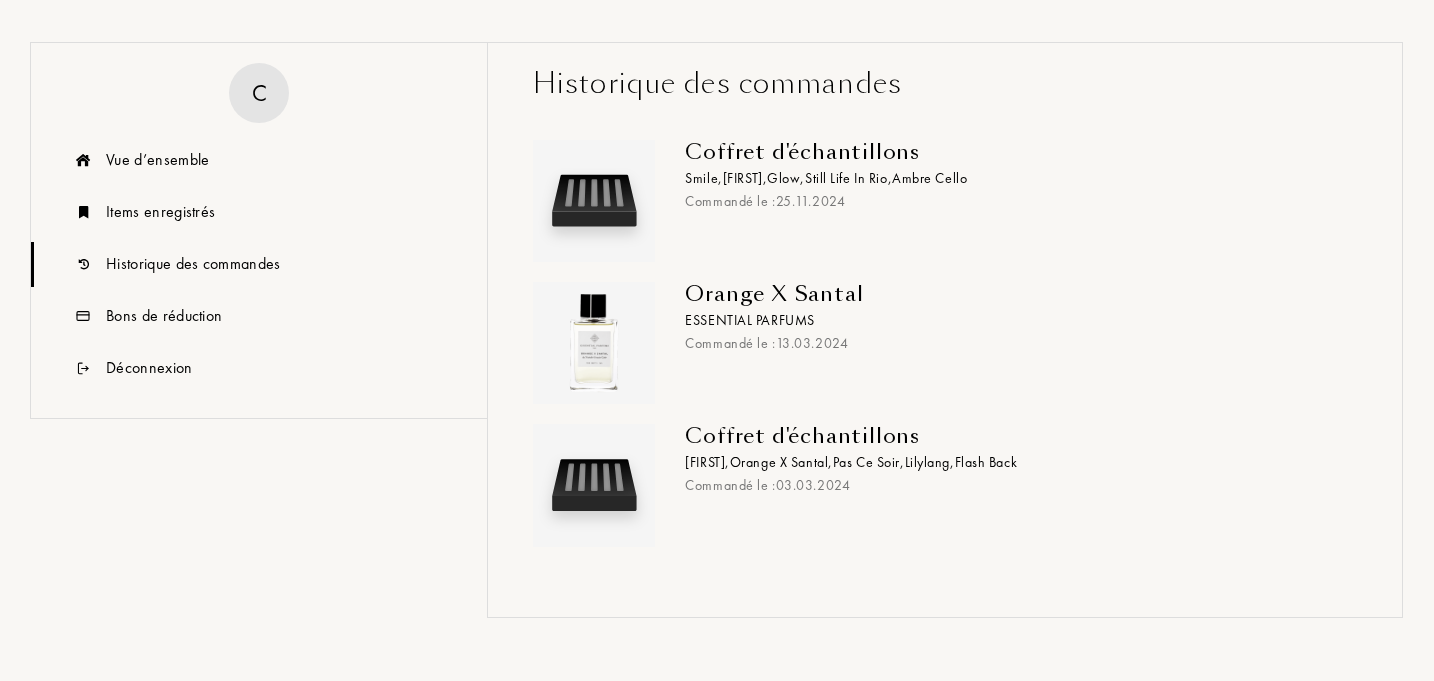 scroll, scrollTop: 306, scrollLeft: 0, axis: vertical 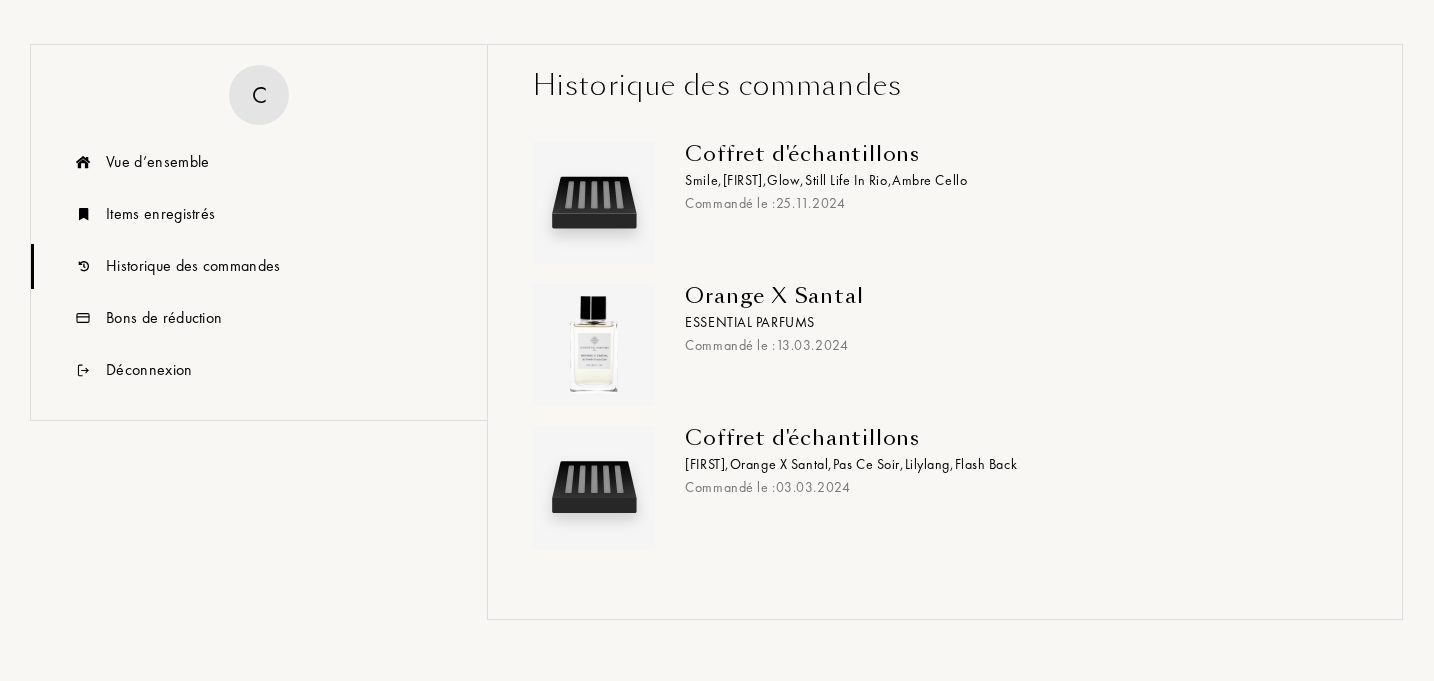 click on "Orange X Santal" at bounding box center [1013, 296] 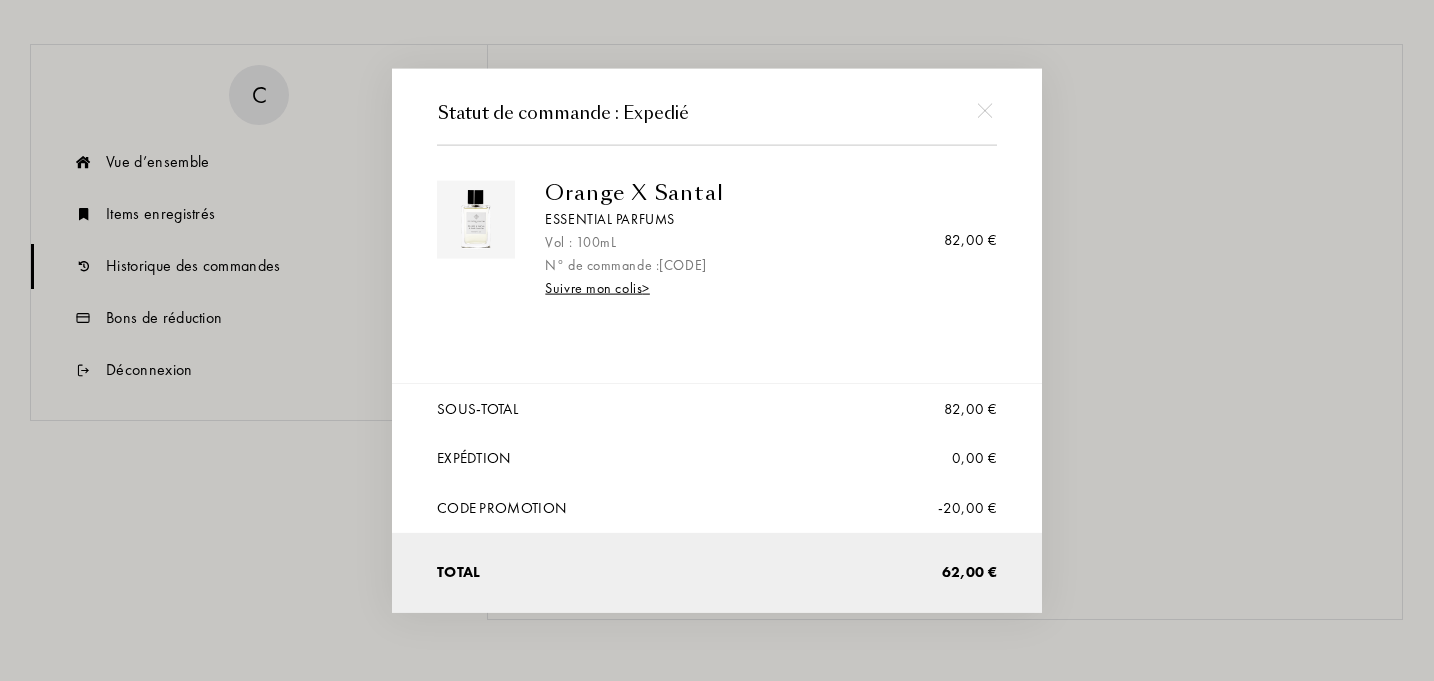 click on "Suivre mon colis  >" at bounding box center [597, 288] 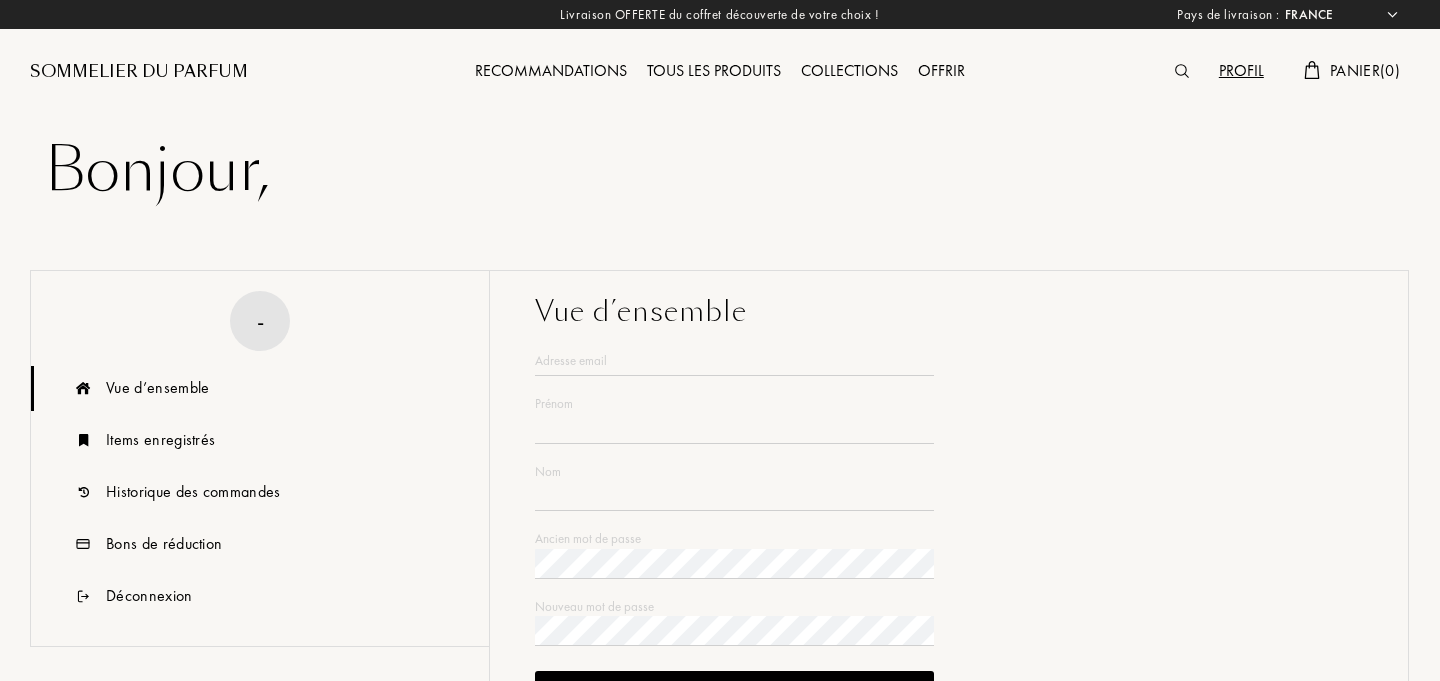 select on "FR" 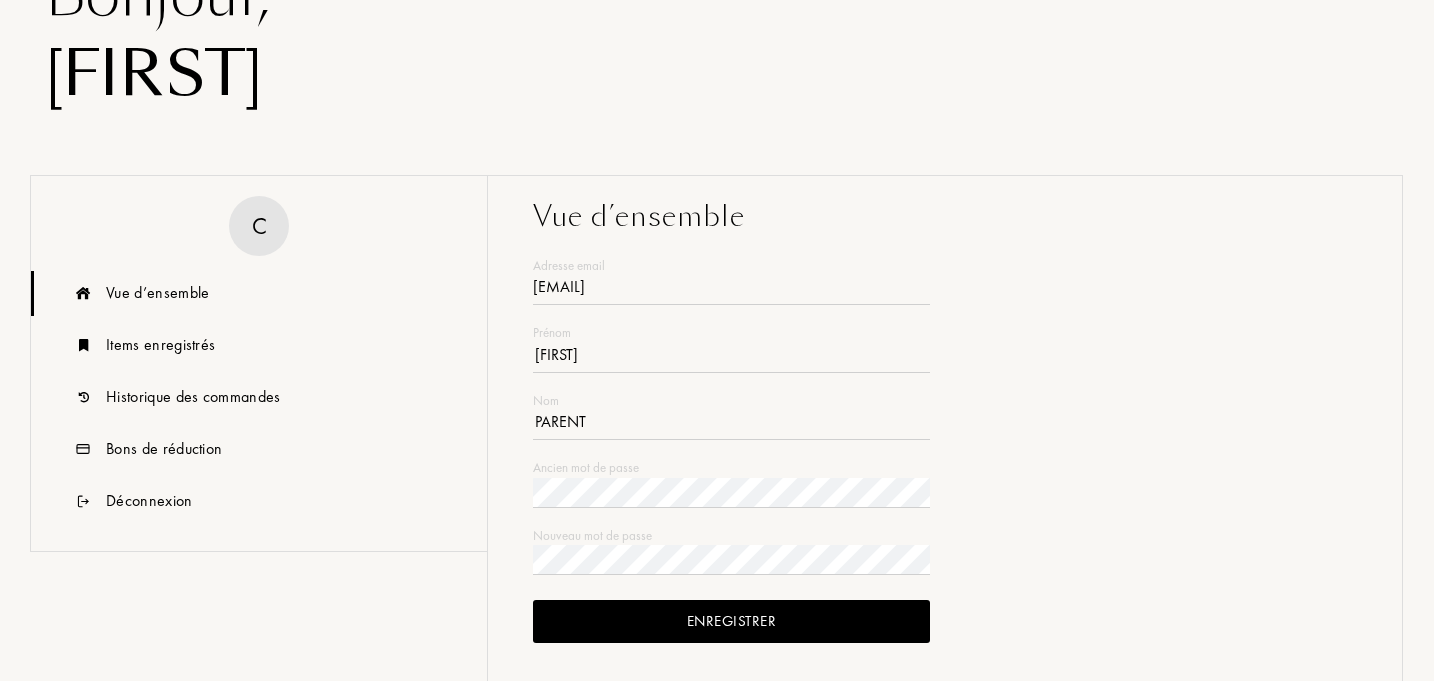 scroll, scrollTop: 204, scrollLeft: 0, axis: vertical 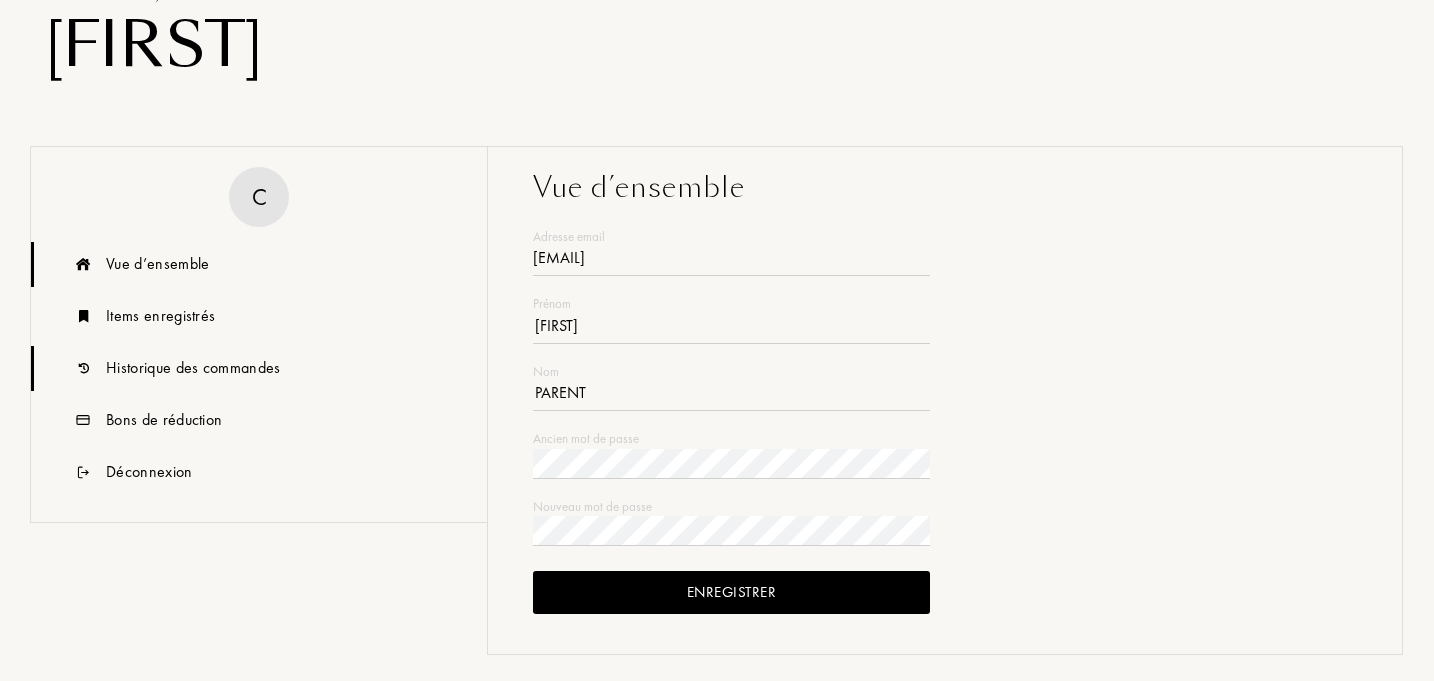 click on "Historique des commandes" at bounding box center (193, 368) 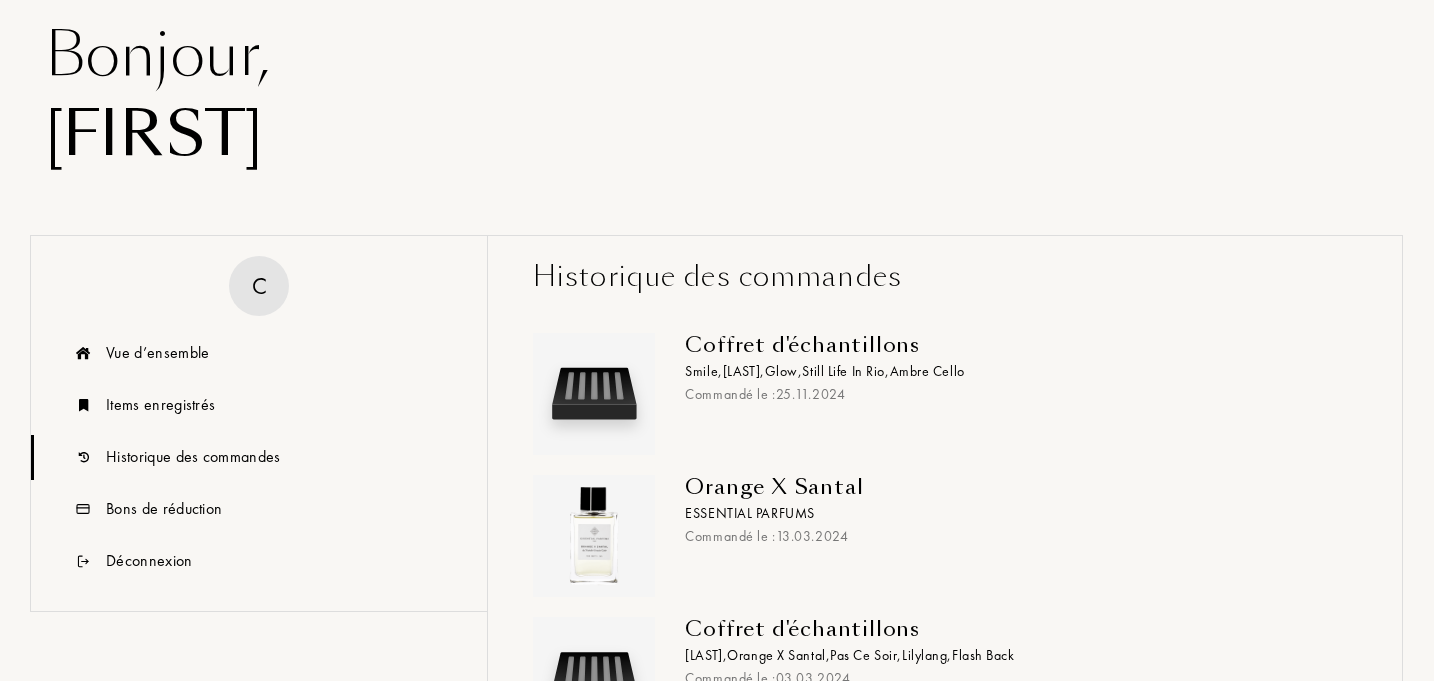 scroll, scrollTop: 0, scrollLeft: 0, axis: both 